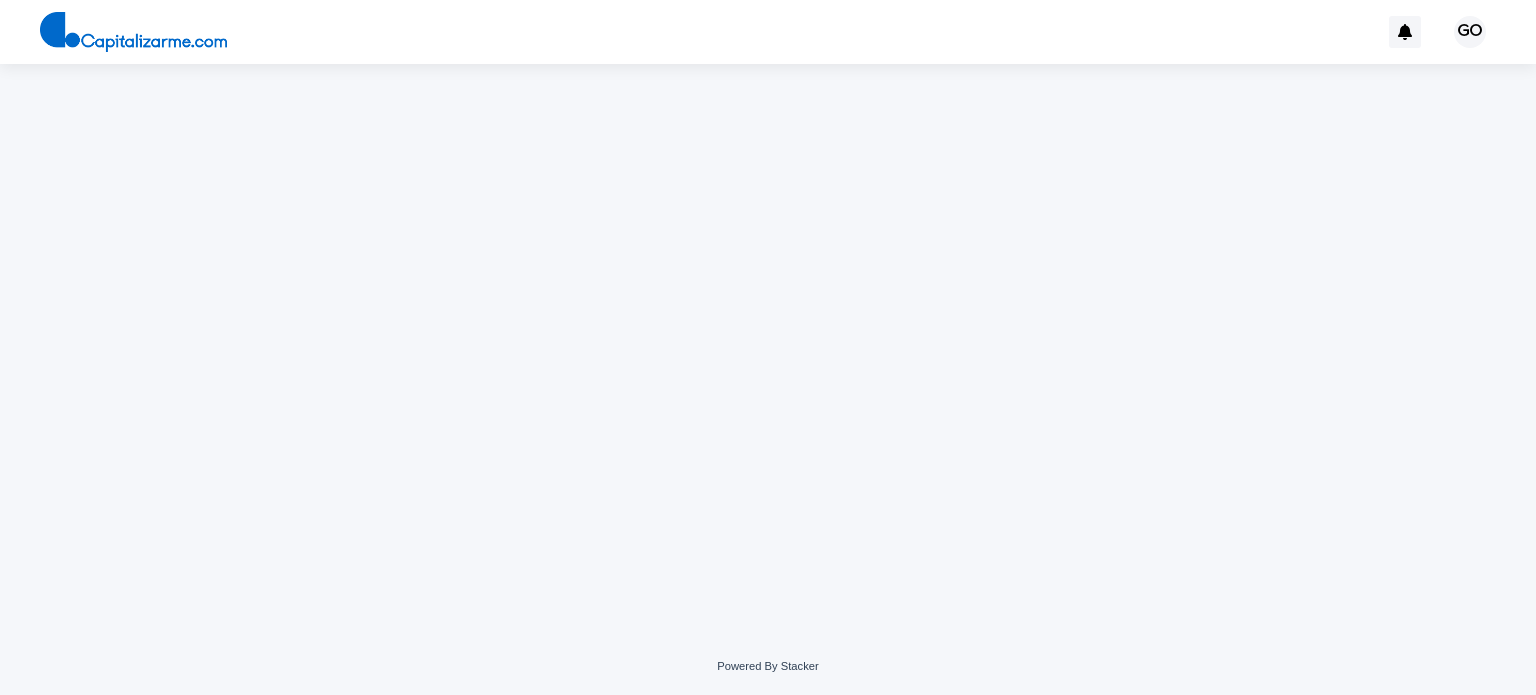 scroll, scrollTop: 0, scrollLeft: 0, axis: both 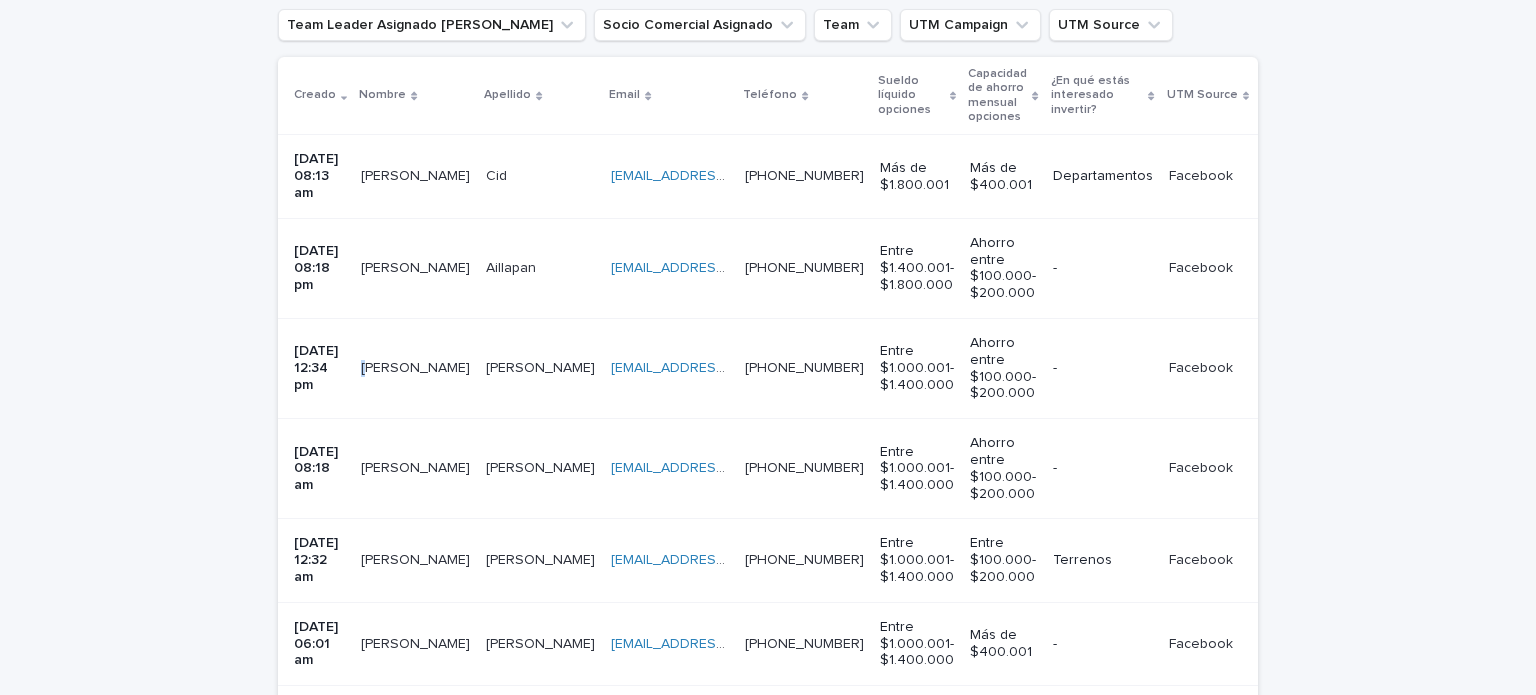 drag, startPoint x: 375, startPoint y: 353, endPoint x: 467, endPoint y: 348, distance: 92.13577 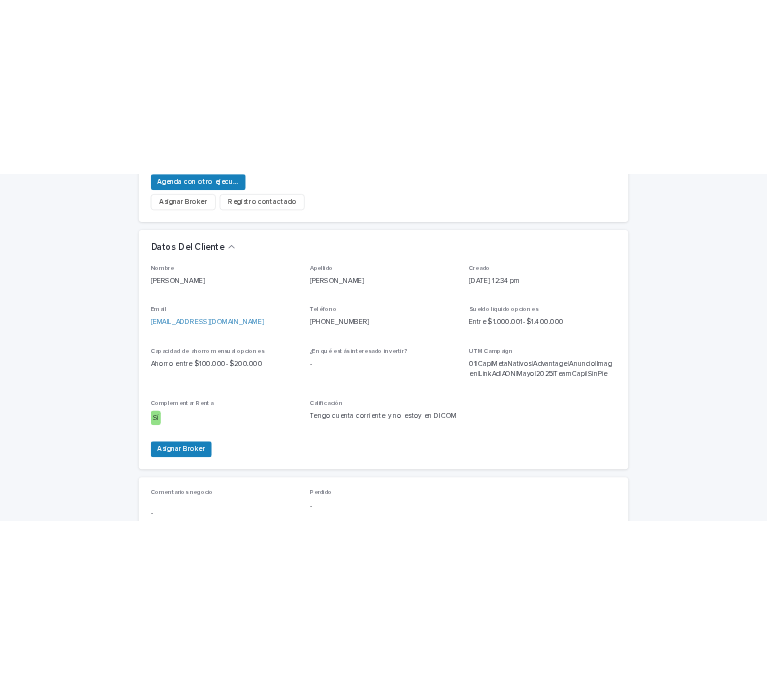 scroll, scrollTop: 533, scrollLeft: 0, axis: vertical 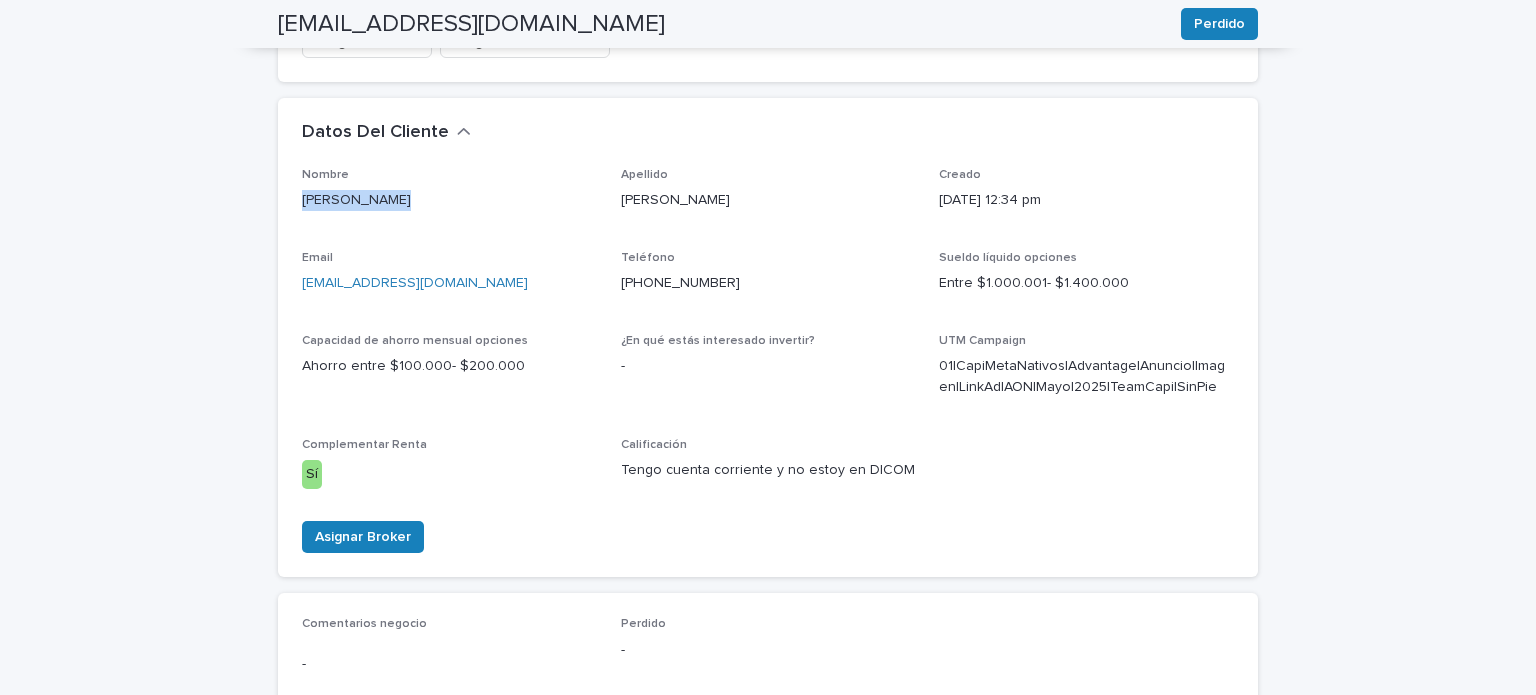 drag, startPoint x: 388, startPoint y: 190, endPoint x: 296, endPoint y: 193, distance: 92.0489 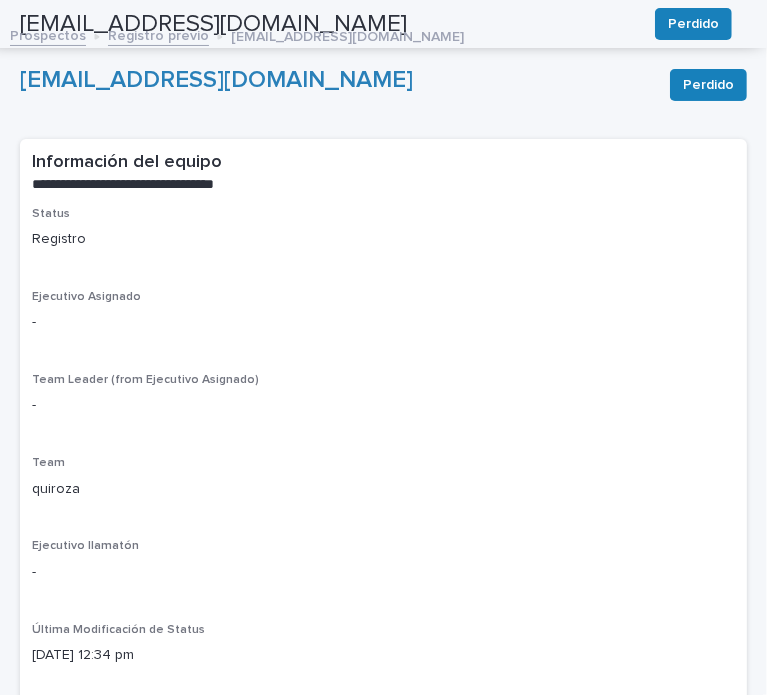 scroll, scrollTop: 76, scrollLeft: 0, axis: vertical 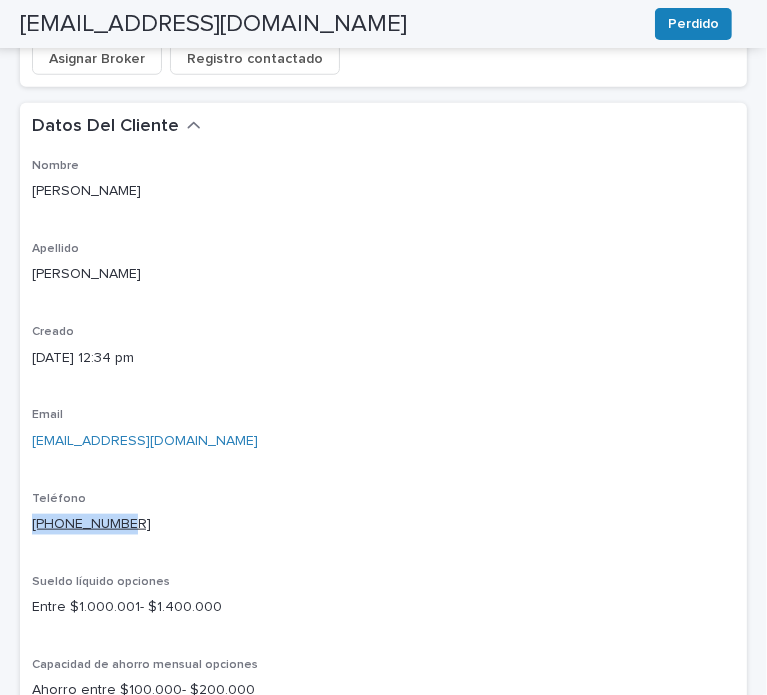 drag, startPoint x: 126, startPoint y: 516, endPoint x: 32, endPoint y: 523, distance: 94.26028 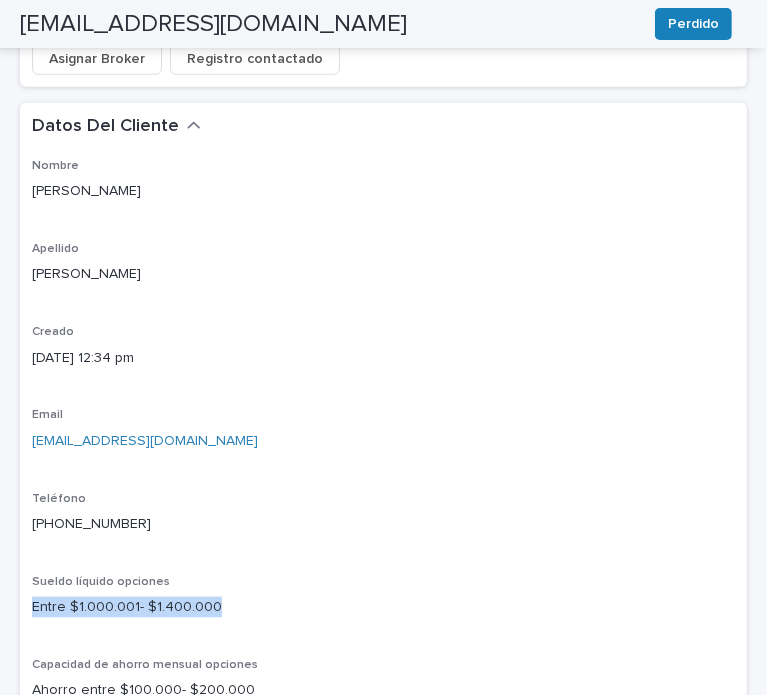 drag, startPoint x: 224, startPoint y: 605, endPoint x: 11, endPoint y: 605, distance: 213 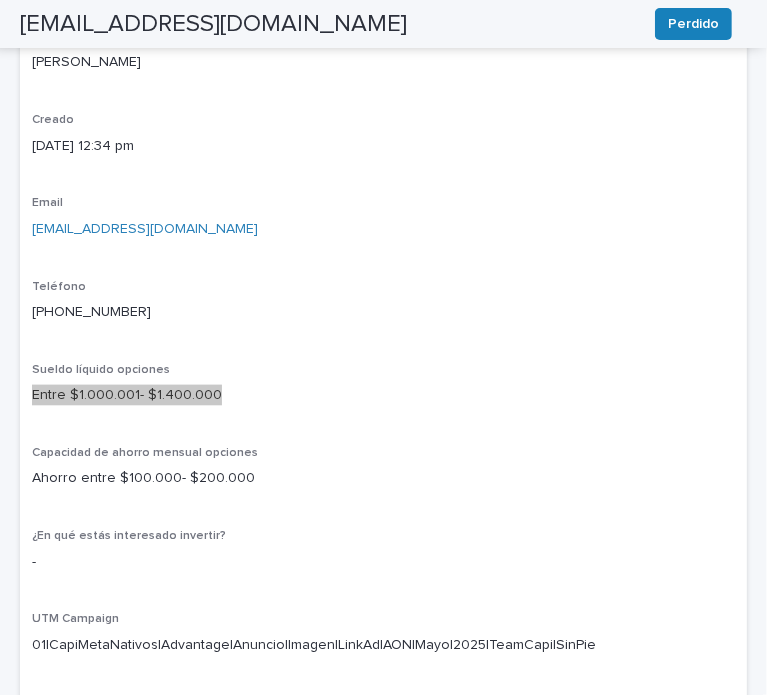 scroll, scrollTop: 1143, scrollLeft: 0, axis: vertical 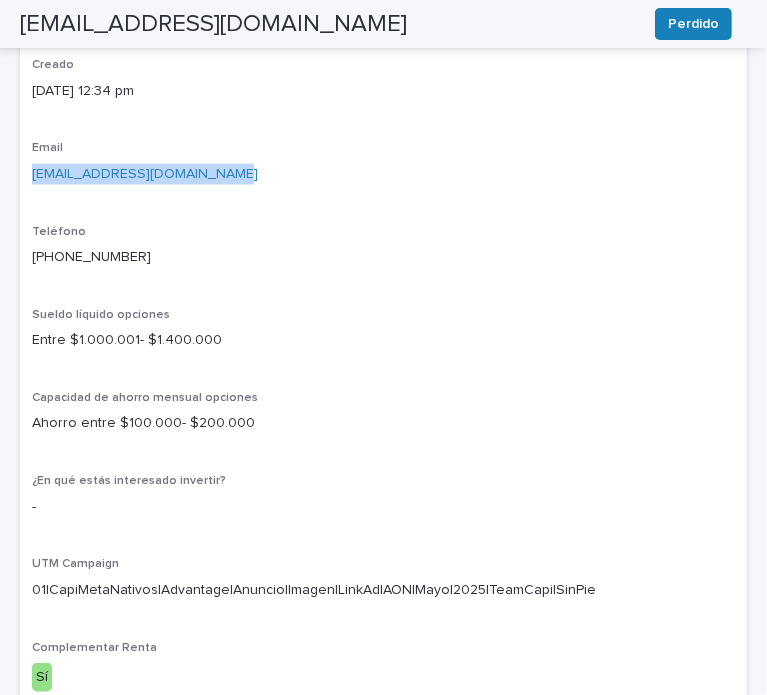 drag, startPoint x: 240, startPoint y: 170, endPoint x: 35, endPoint y: 187, distance: 205.70367 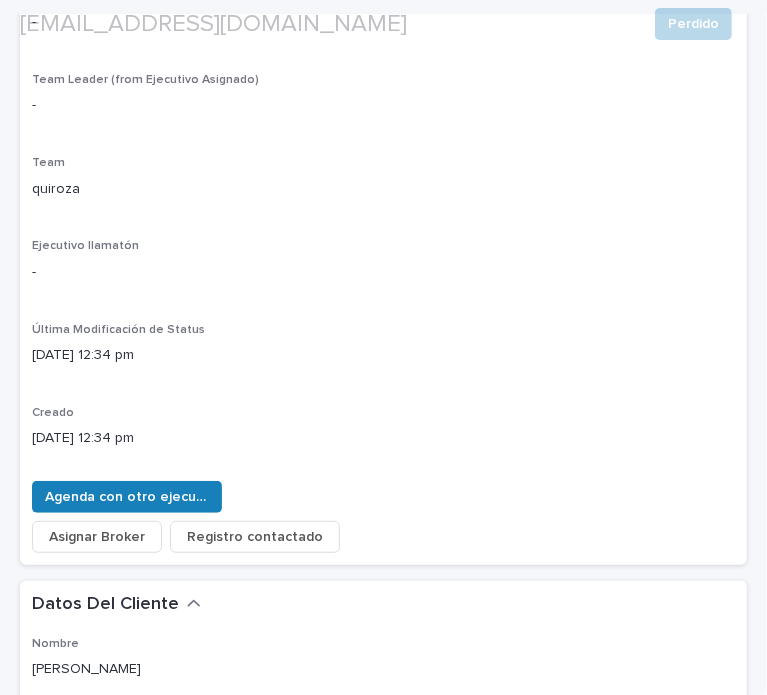 scroll, scrollTop: 400, scrollLeft: 0, axis: vertical 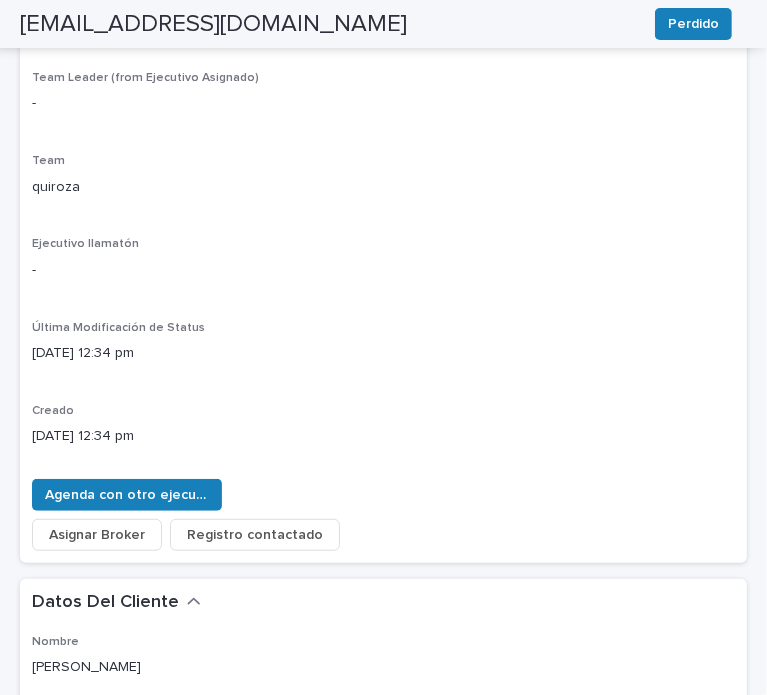 click on "Asignar Broker" at bounding box center (97, 535) 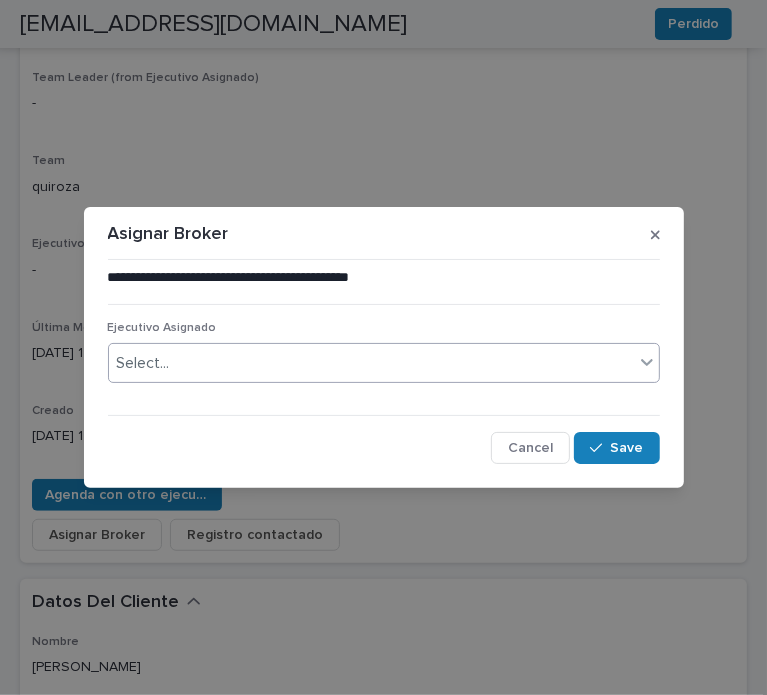 click on "Select..." at bounding box center [371, 363] 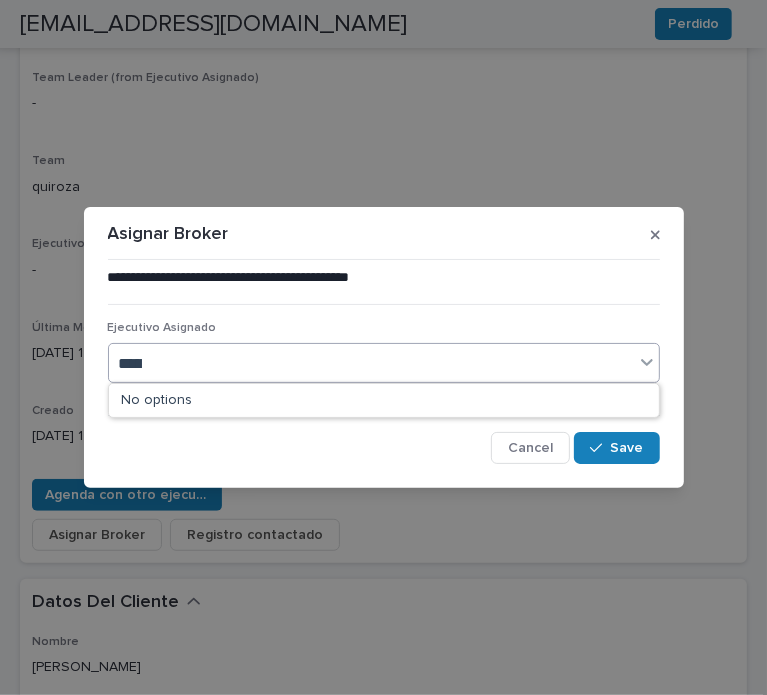 type on "*******" 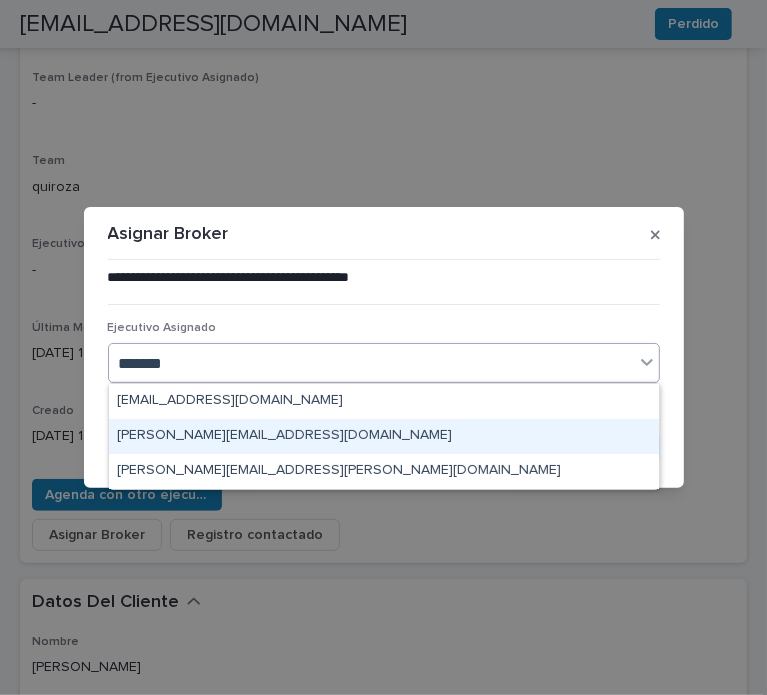 drag, startPoint x: 272, startPoint y: 418, endPoint x: 272, endPoint y: 433, distance: 15 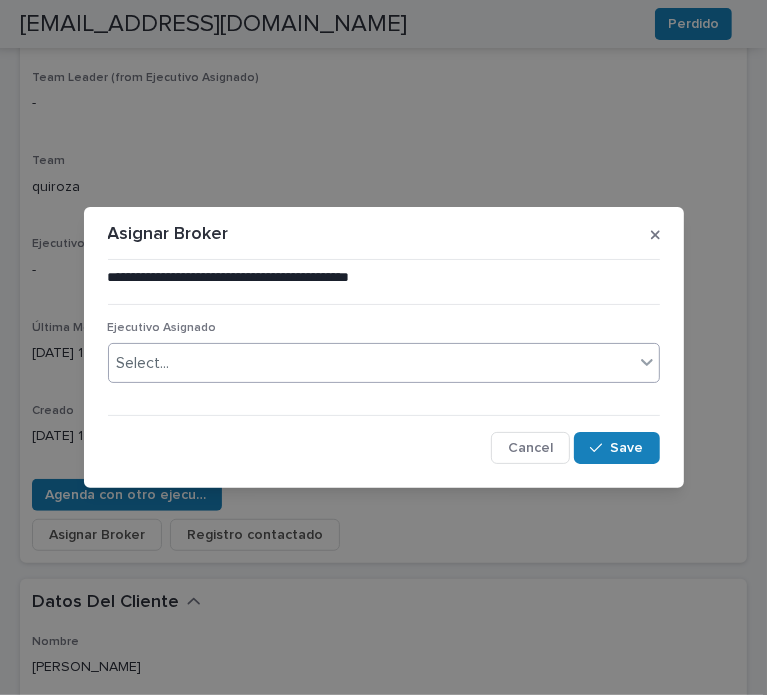 type 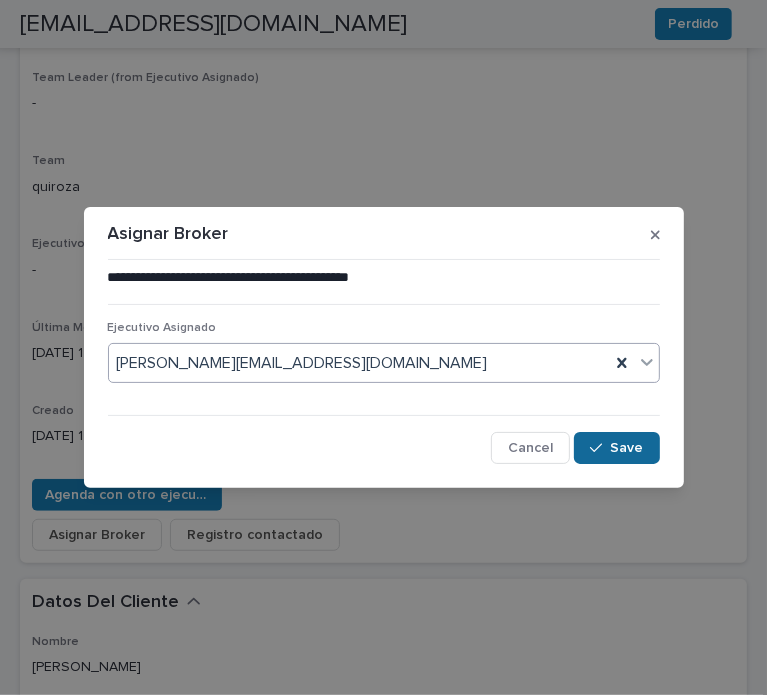 click on "Save" at bounding box center (616, 448) 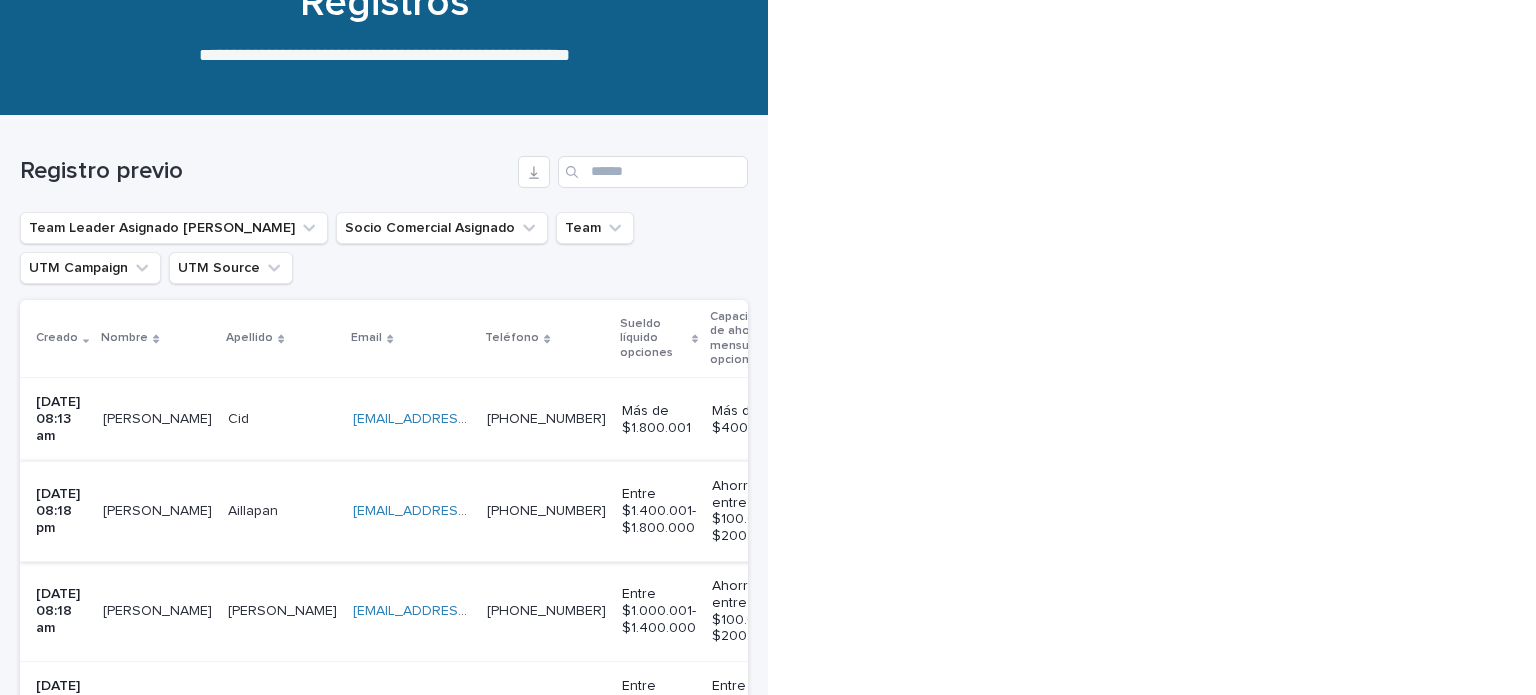 scroll, scrollTop: 330, scrollLeft: 0, axis: vertical 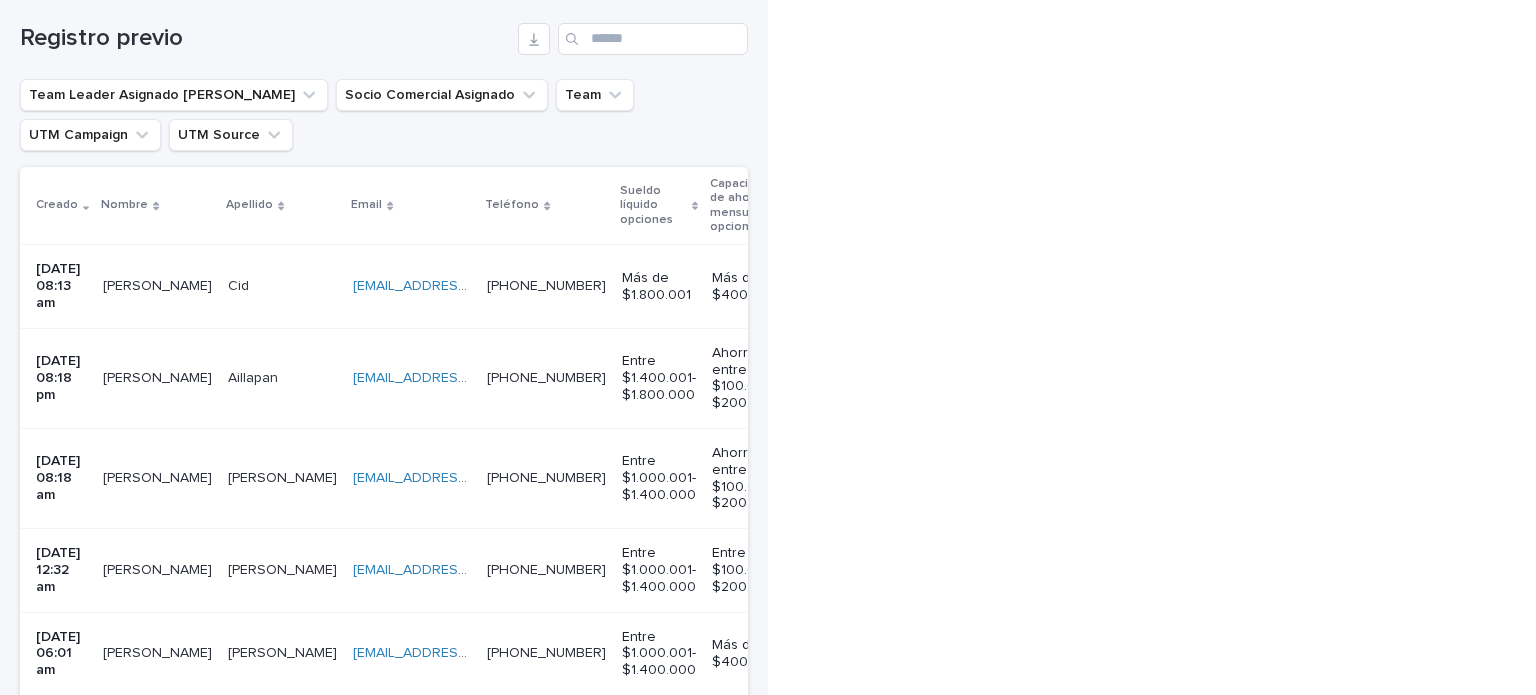 click on "[PERSON_NAME] [PERSON_NAME]" at bounding box center [157, 478] 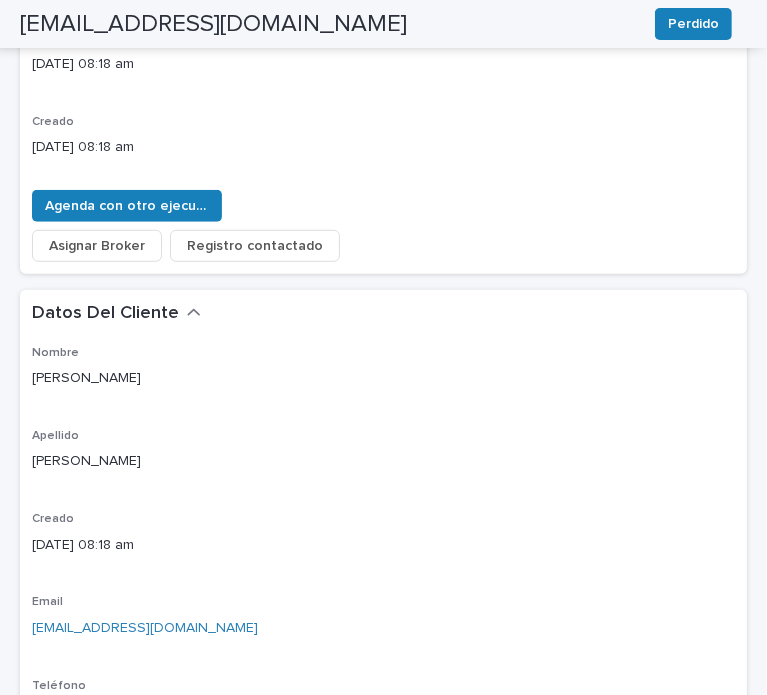 scroll, scrollTop: 743, scrollLeft: 0, axis: vertical 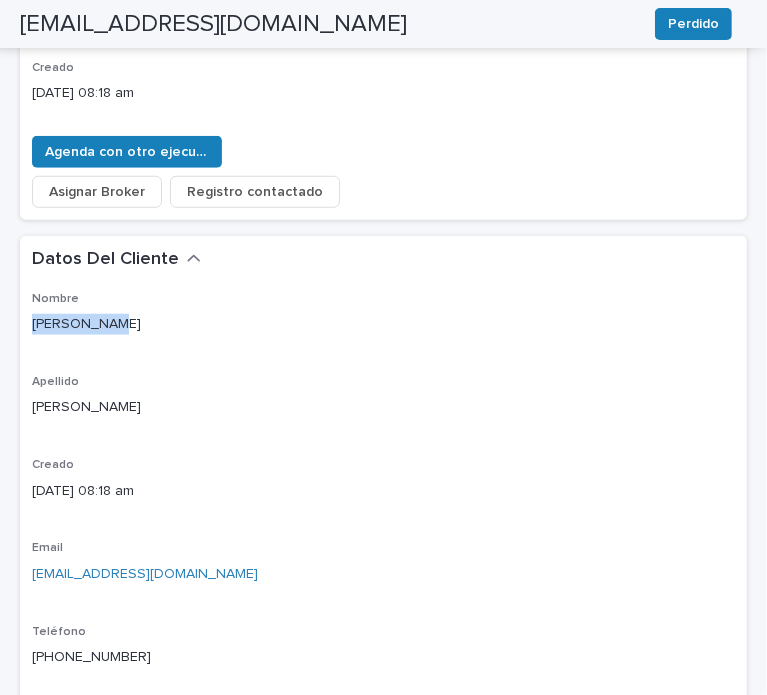 drag, startPoint x: 114, startPoint y: 325, endPoint x: 27, endPoint y: 321, distance: 87.0919 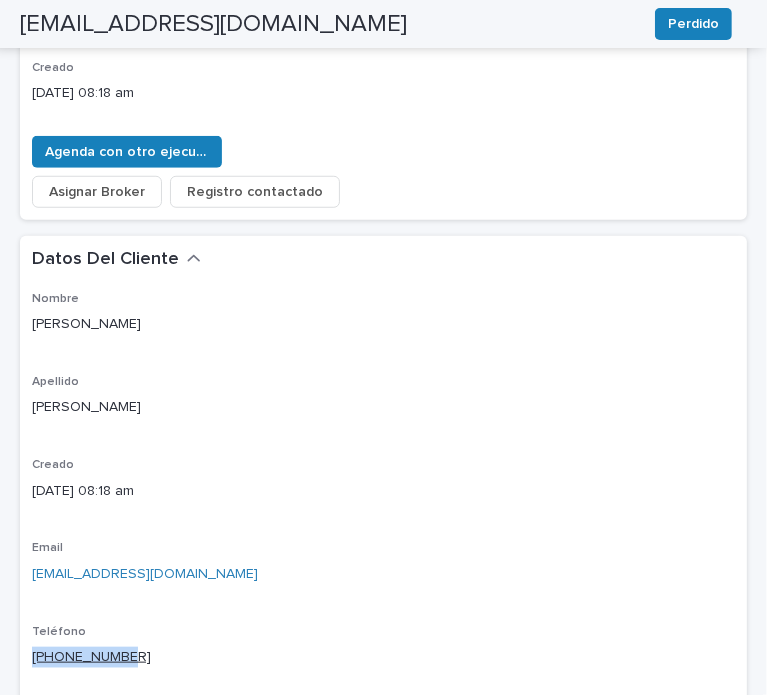 drag, startPoint x: 126, startPoint y: 652, endPoint x: 34, endPoint y: 655, distance: 92.0489 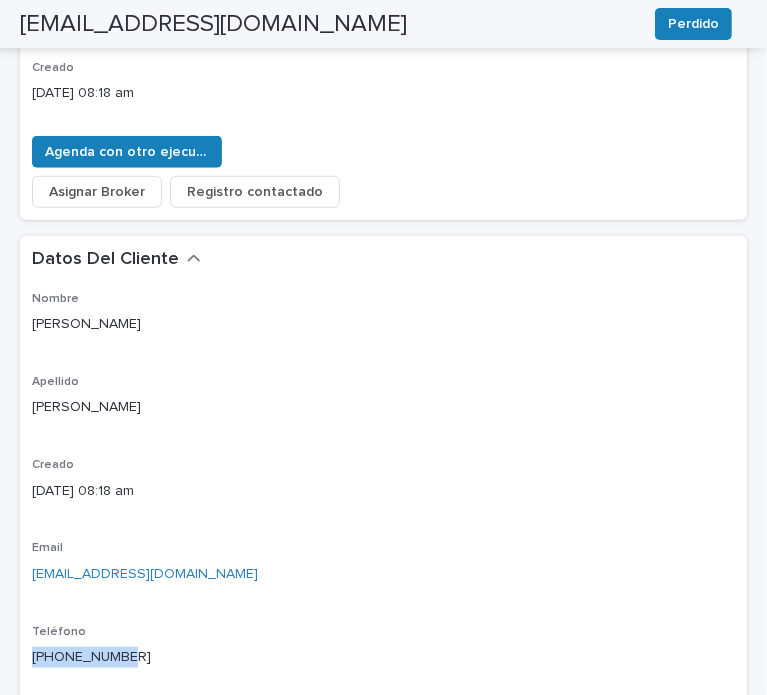 copy on "[PHONE_NUMBER]" 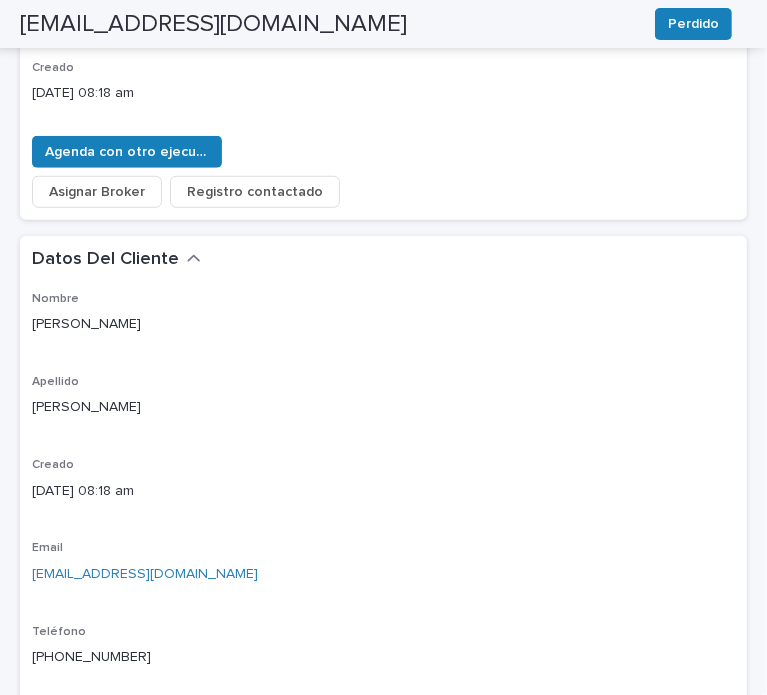 click on "Email [EMAIL_ADDRESS][DOMAIN_NAME]" at bounding box center (383, 570) 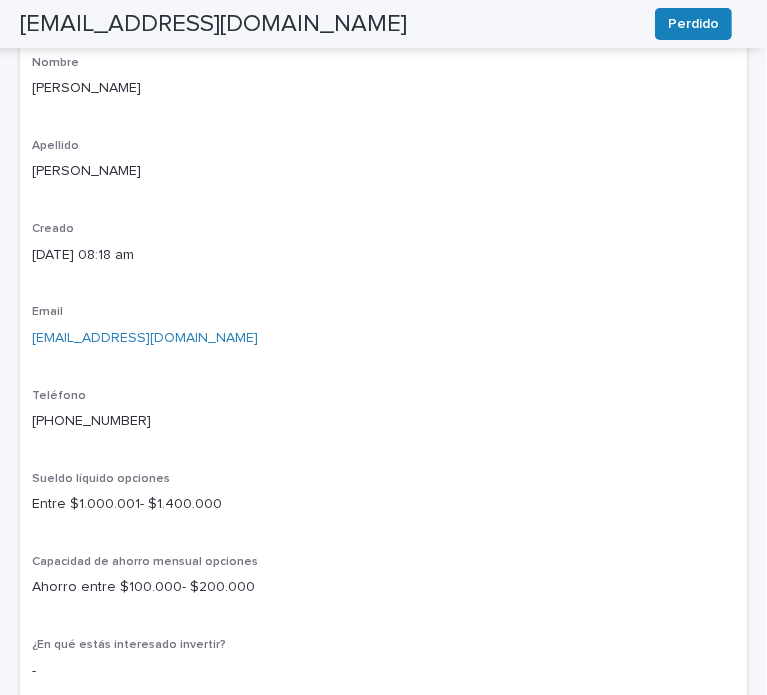 scroll, scrollTop: 1010, scrollLeft: 0, axis: vertical 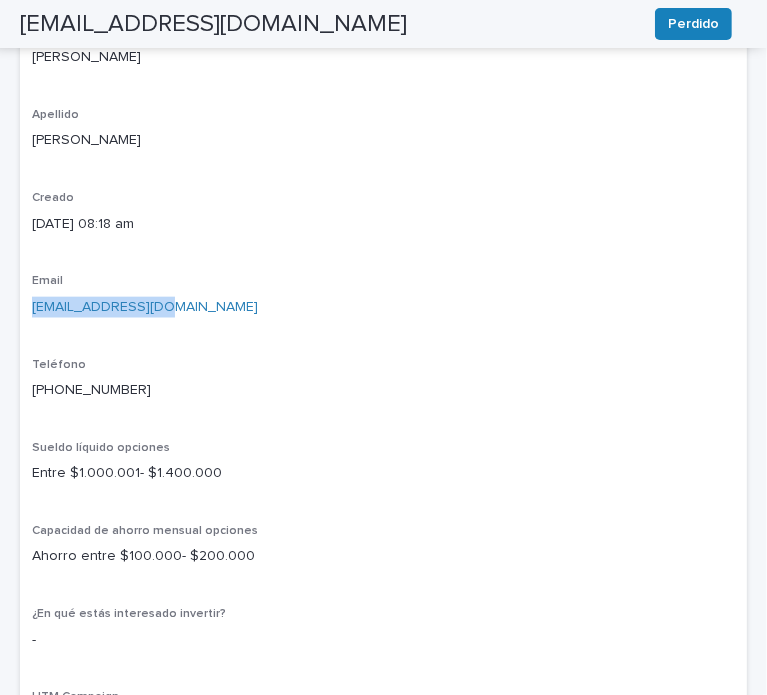drag, startPoint x: 168, startPoint y: 304, endPoint x: 25, endPoint y: 310, distance: 143.12582 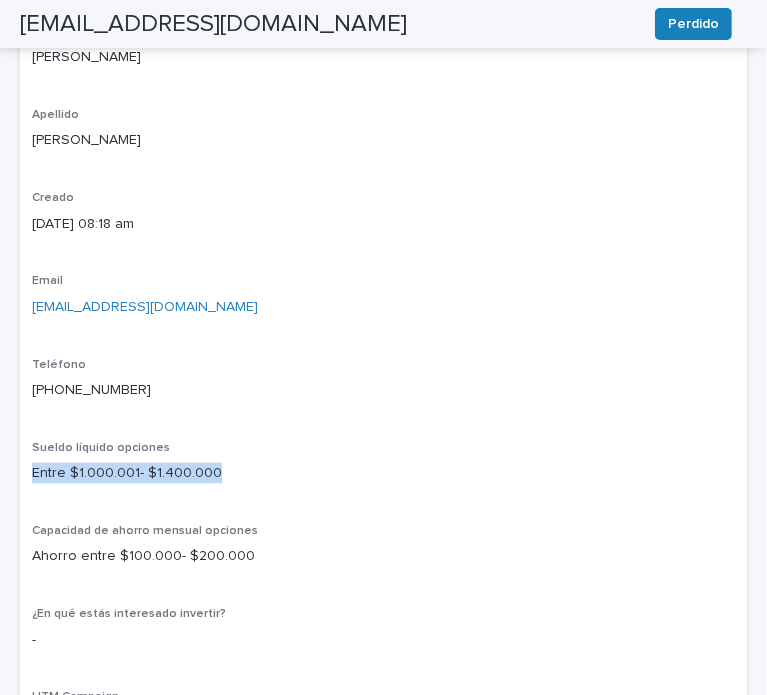 drag, startPoint x: 143, startPoint y: 475, endPoint x: 8, endPoint y: 468, distance: 135.18137 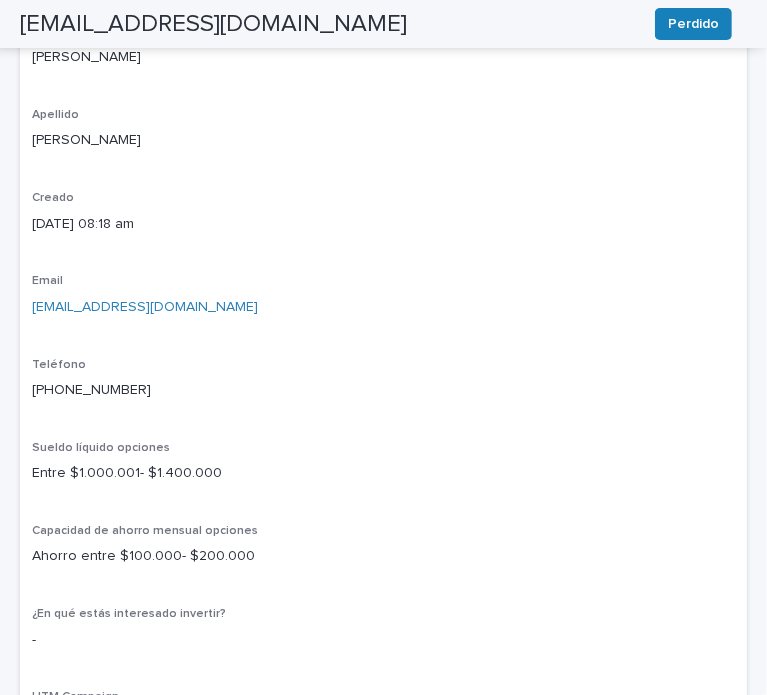 drag, startPoint x: 420, startPoint y: 379, endPoint x: 387, endPoint y: 392, distance: 35.468296 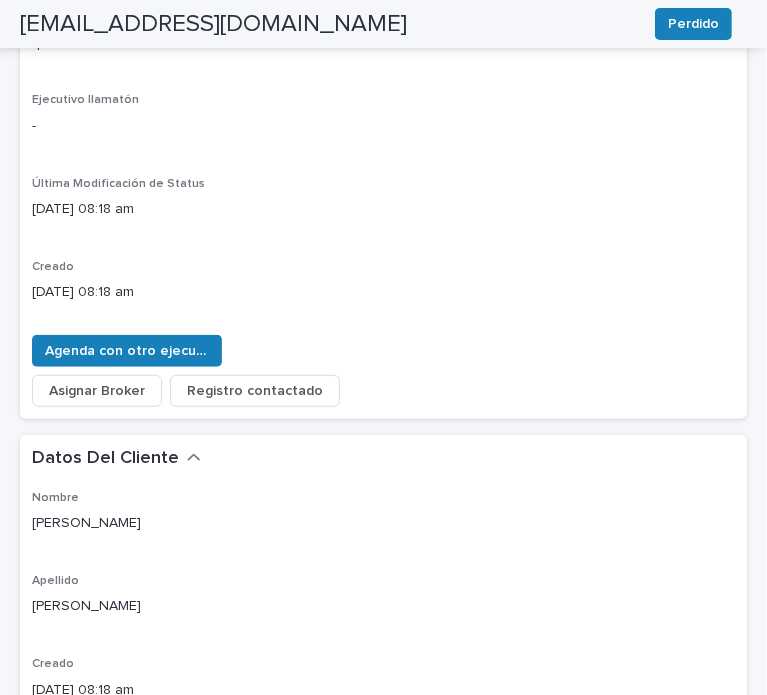 scroll, scrollTop: 343, scrollLeft: 0, axis: vertical 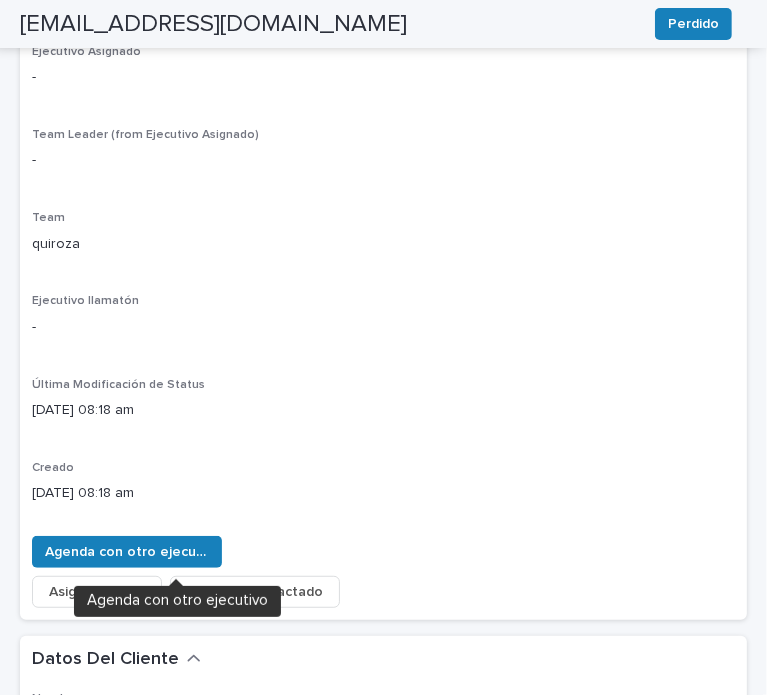 click on "Asignar Broker" at bounding box center [97, 592] 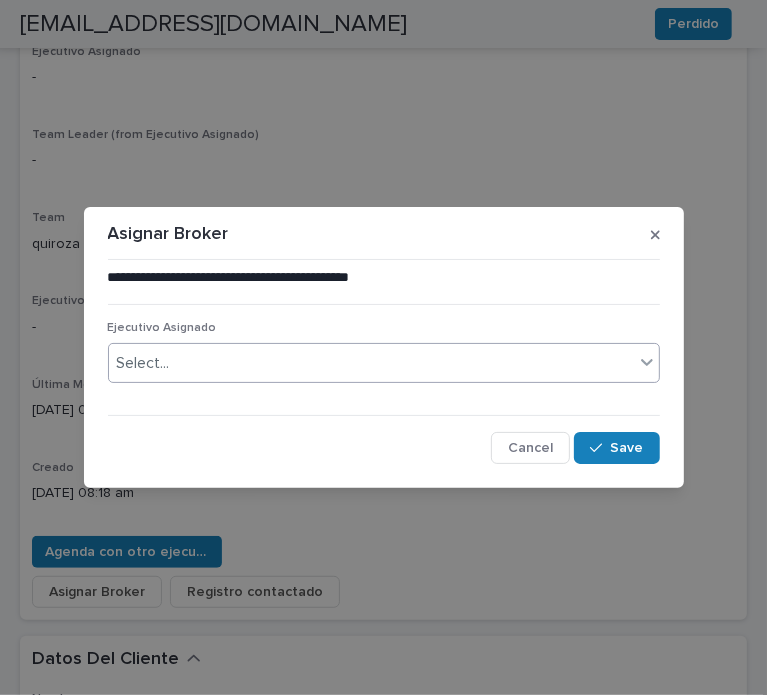 click on "Select..." at bounding box center [371, 363] 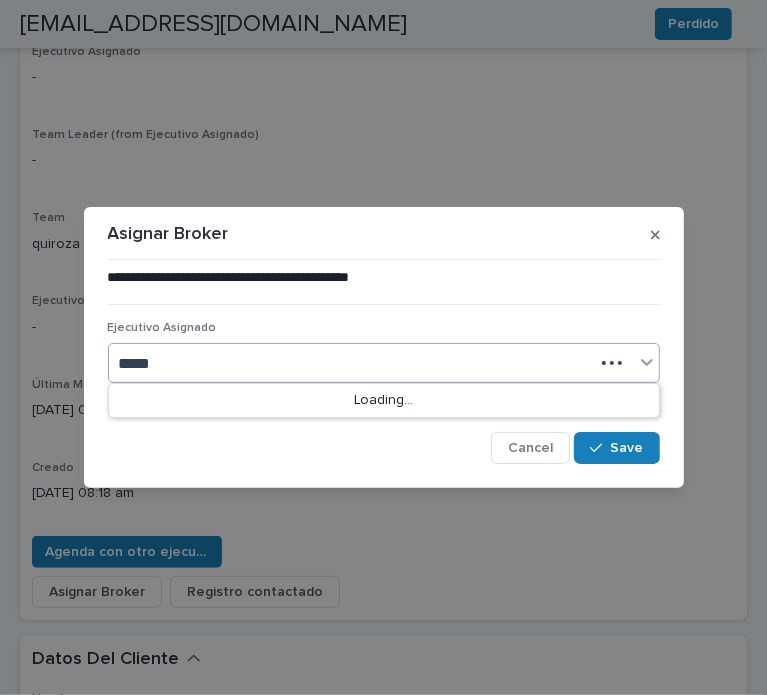type on "******" 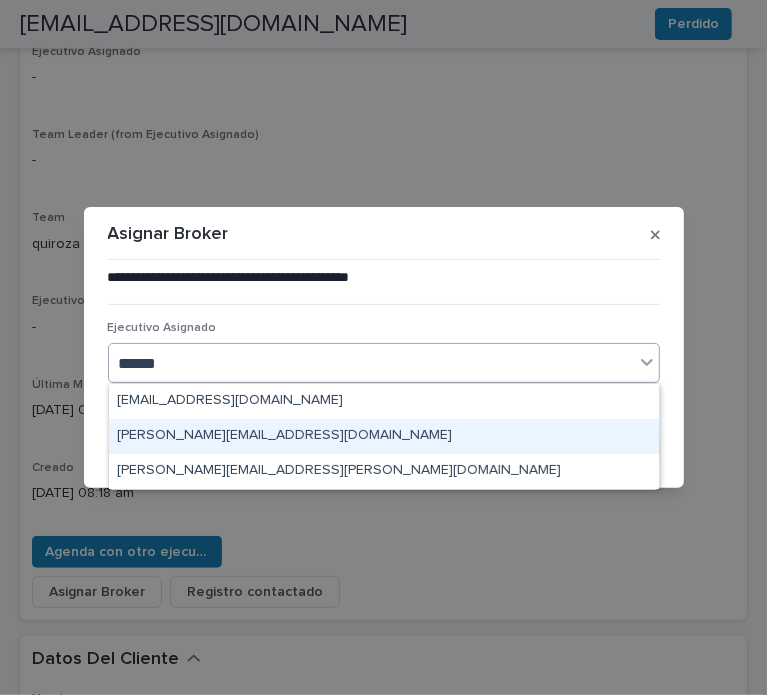 click on "[PERSON_NAME][EMAIL_ADDRESS][DOMAIN_NAME]" at bounding box center (384, 436) 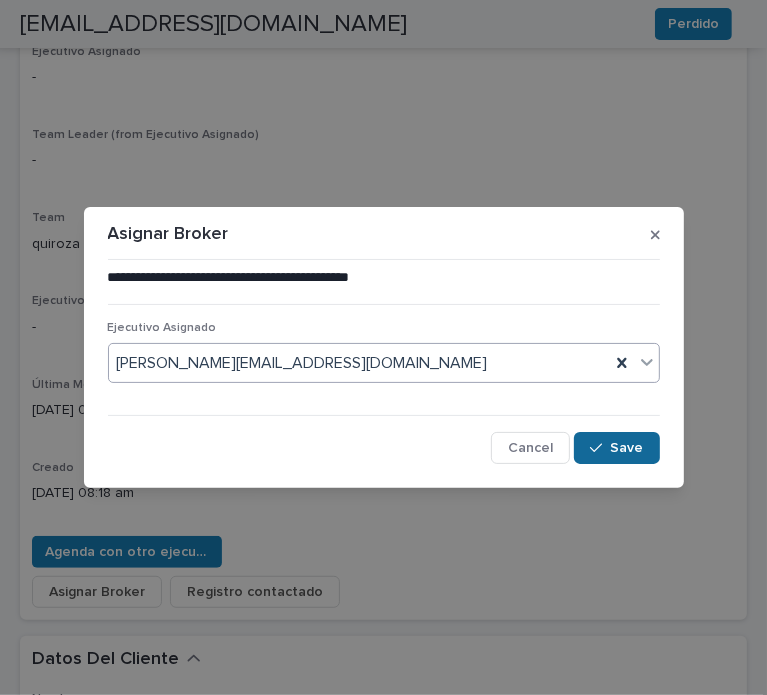 click on "Save" at bounding box center (627, 448) 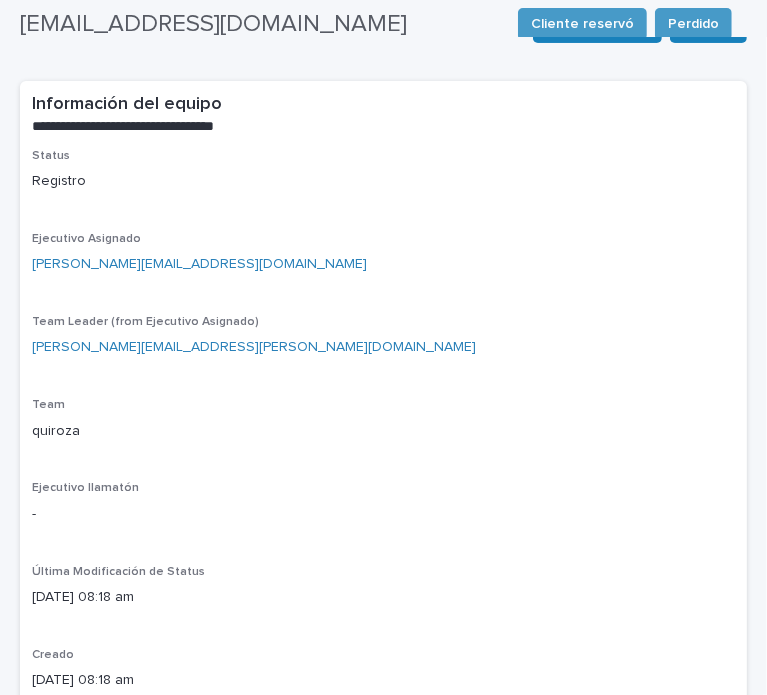 scroll, scrollTop: 0, scrollLeft: 0, axis: both 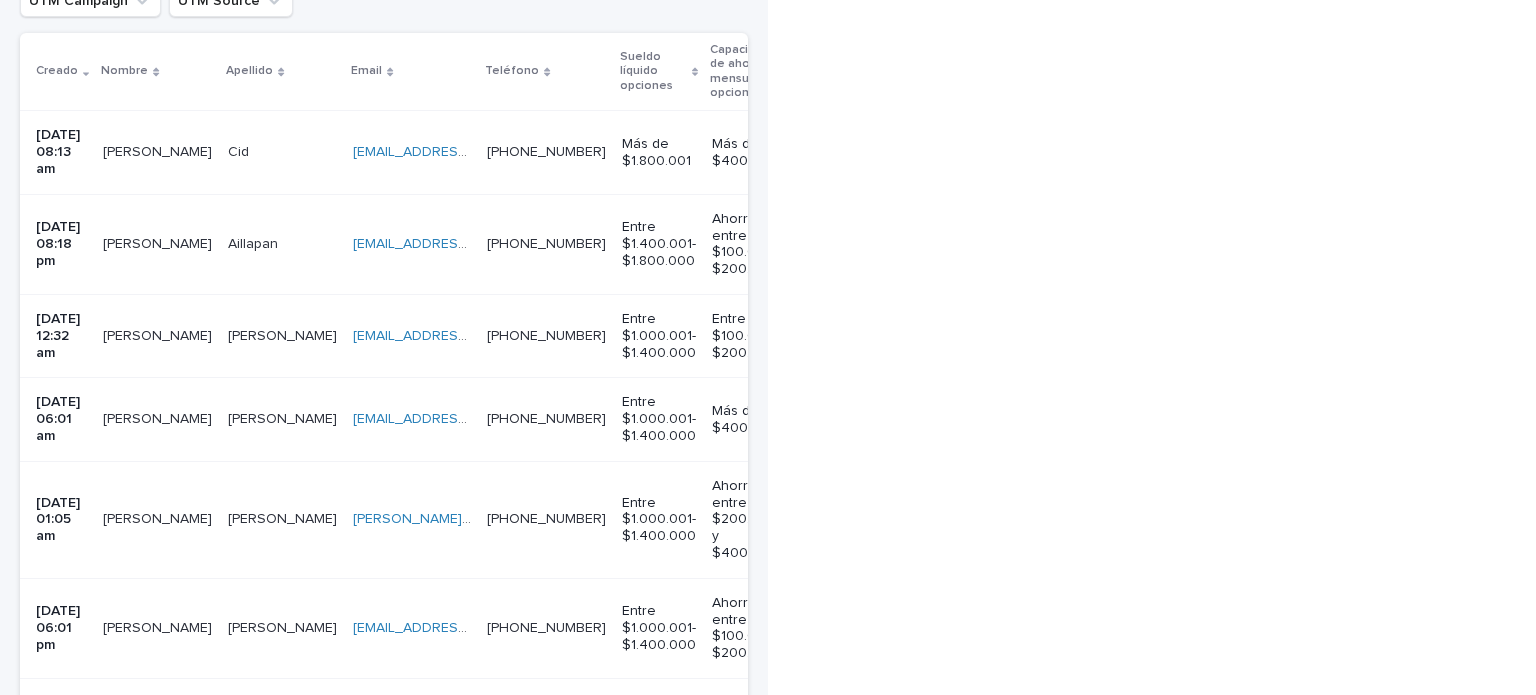 click on "[PERSON_NAME] [PERSON_NAME]" at bounding box center (157, 335) 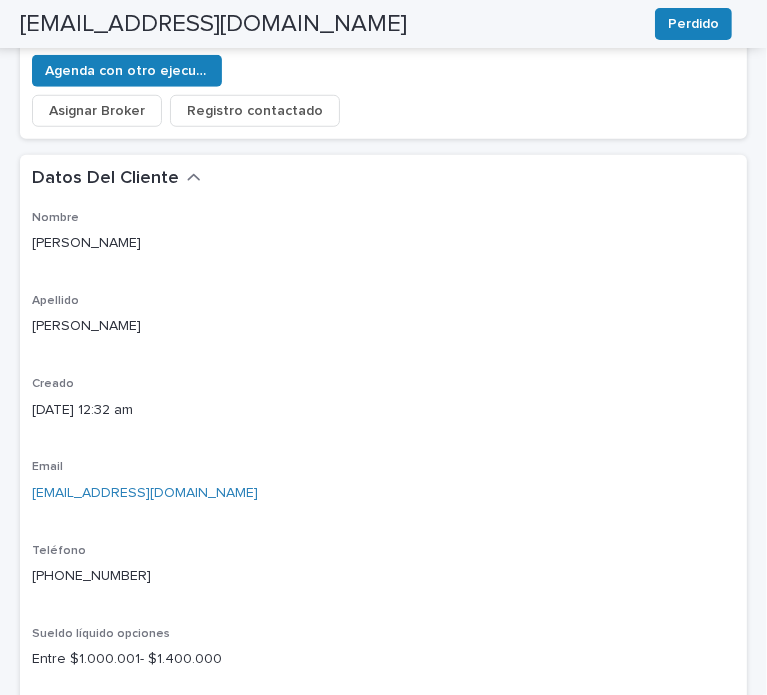 scroll, scrollTop: 876, scrollLeft: 0, axis: vertical 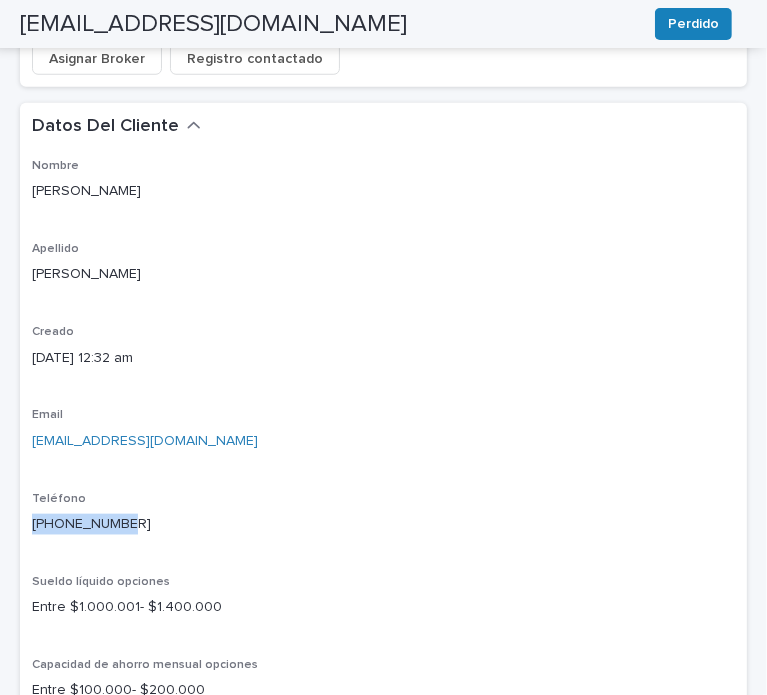 drag, startPoint x: 143, startPoint y: 512, endPoint x: -6, endPoint y: 516, distance: 149.05368 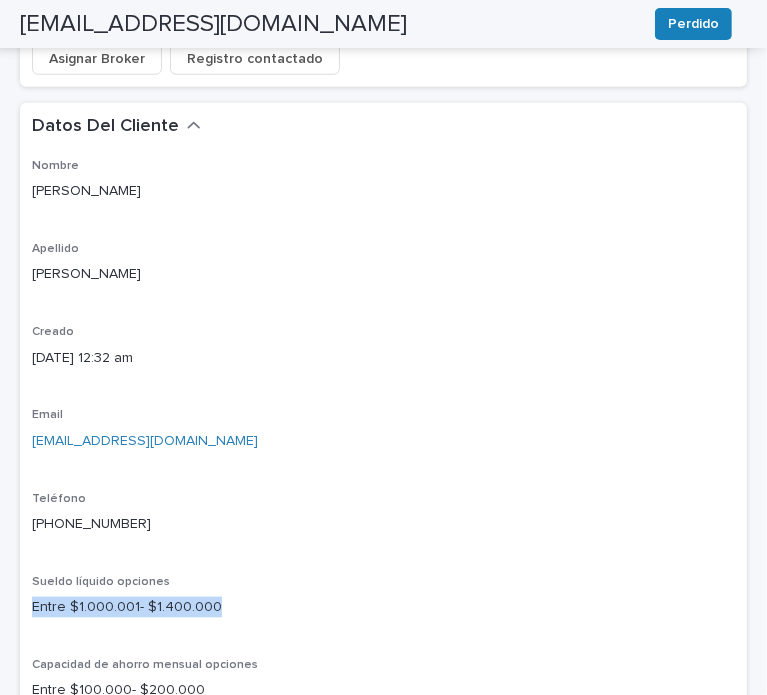 drag, startPoint x: 220, startPoint y: 607, endPoint x: 22, endPoint y: 615, distance: 198.16154 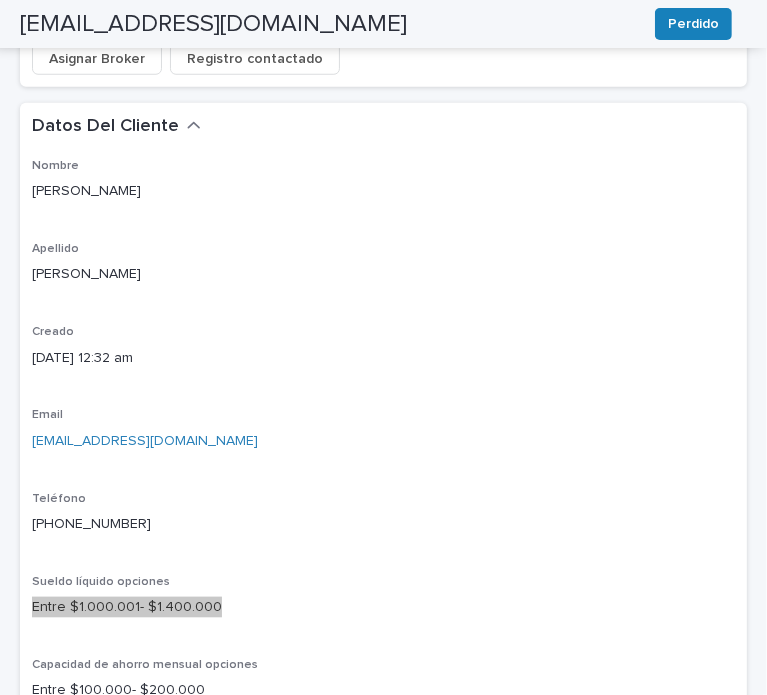 scroll, scrollTop: 1010, scrollLeft: 0, axis: vertical 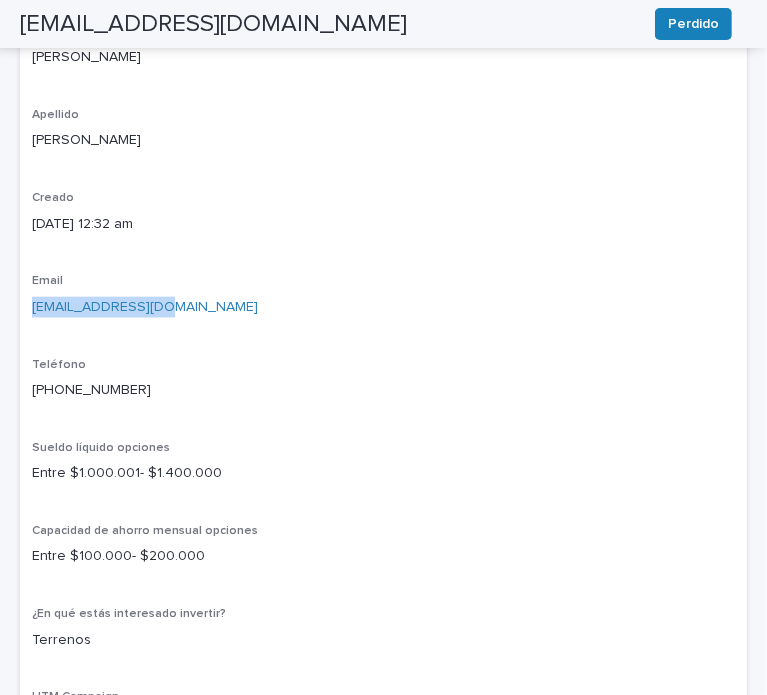 drag, startPoint x: 153, startPoint y: 299, endPoint x: 16, endPoint y: 307, distance: 137.23338 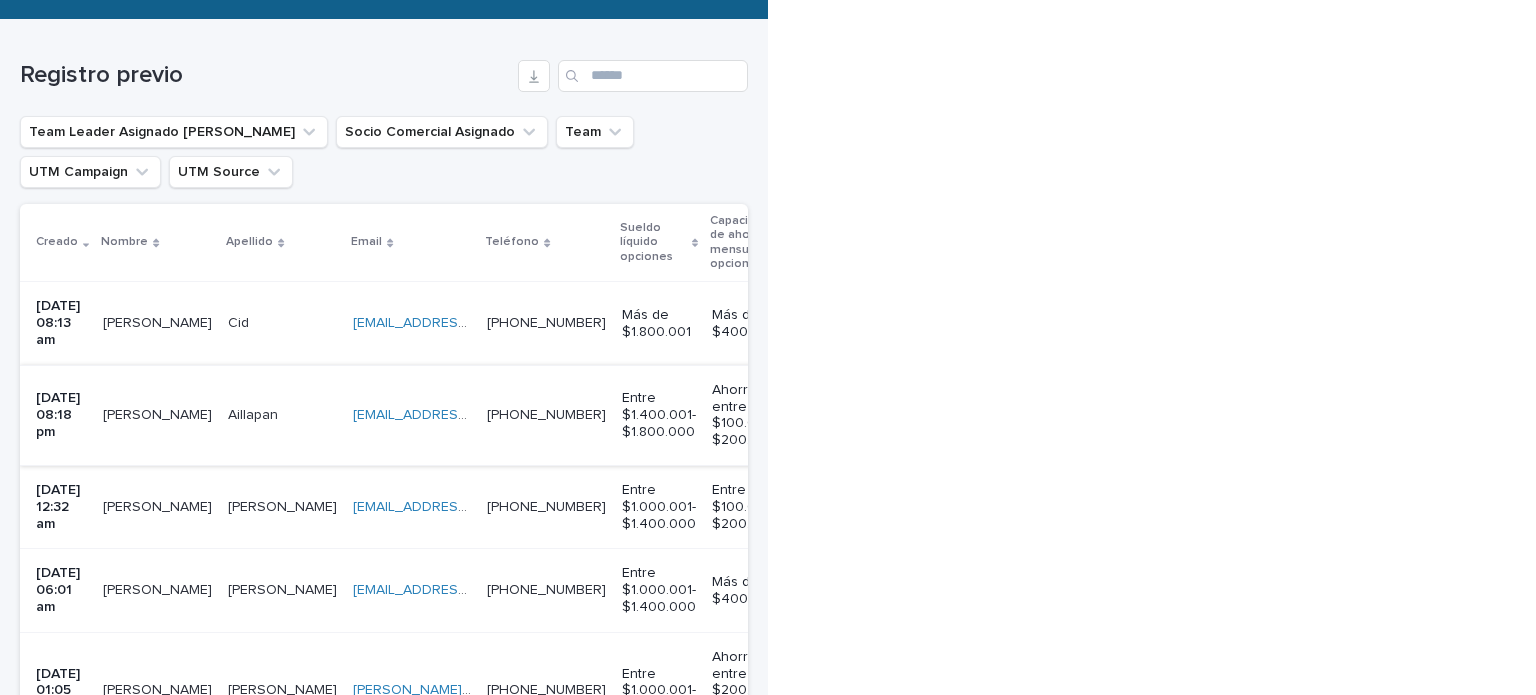 scroll, scrollTop: 330, scrollLeft: 0, axis: vertical 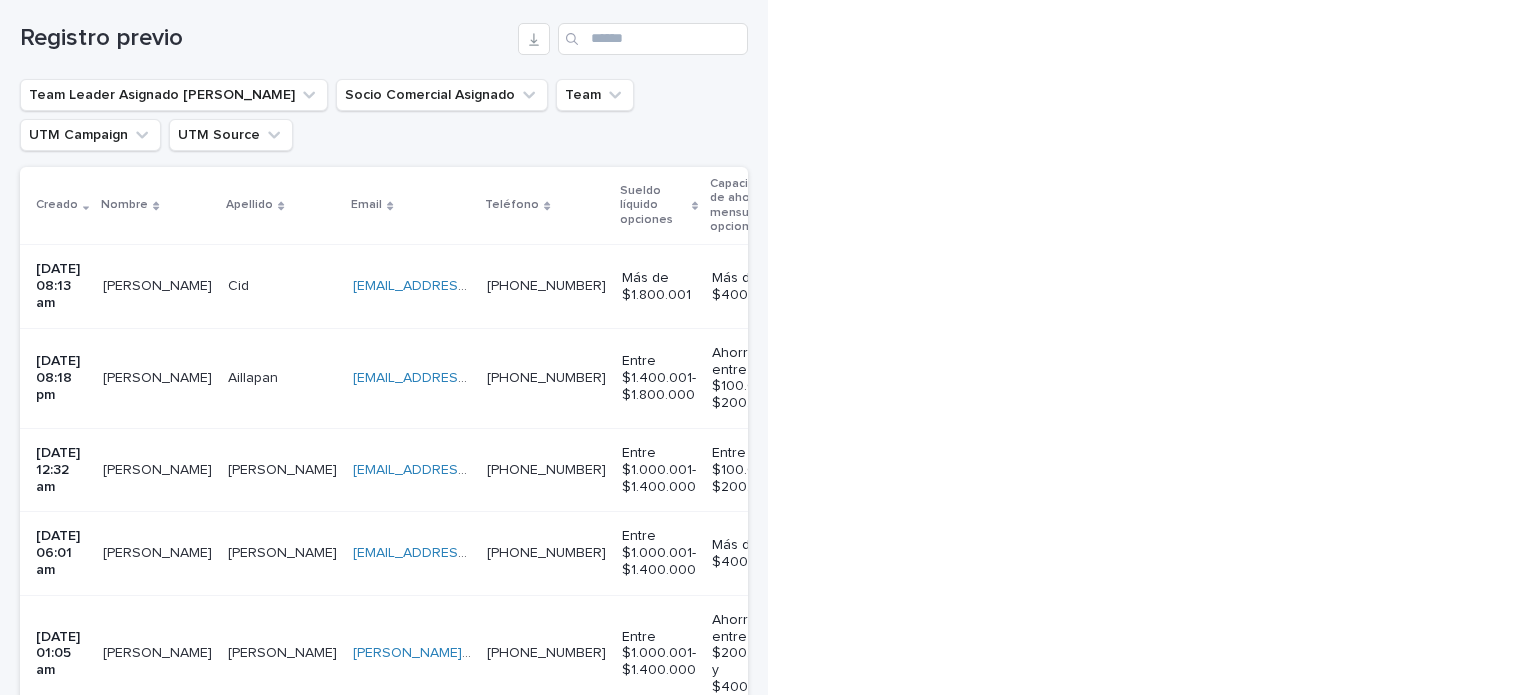 click on "[PERSON_NAME]" at bounding box center (282, 469) 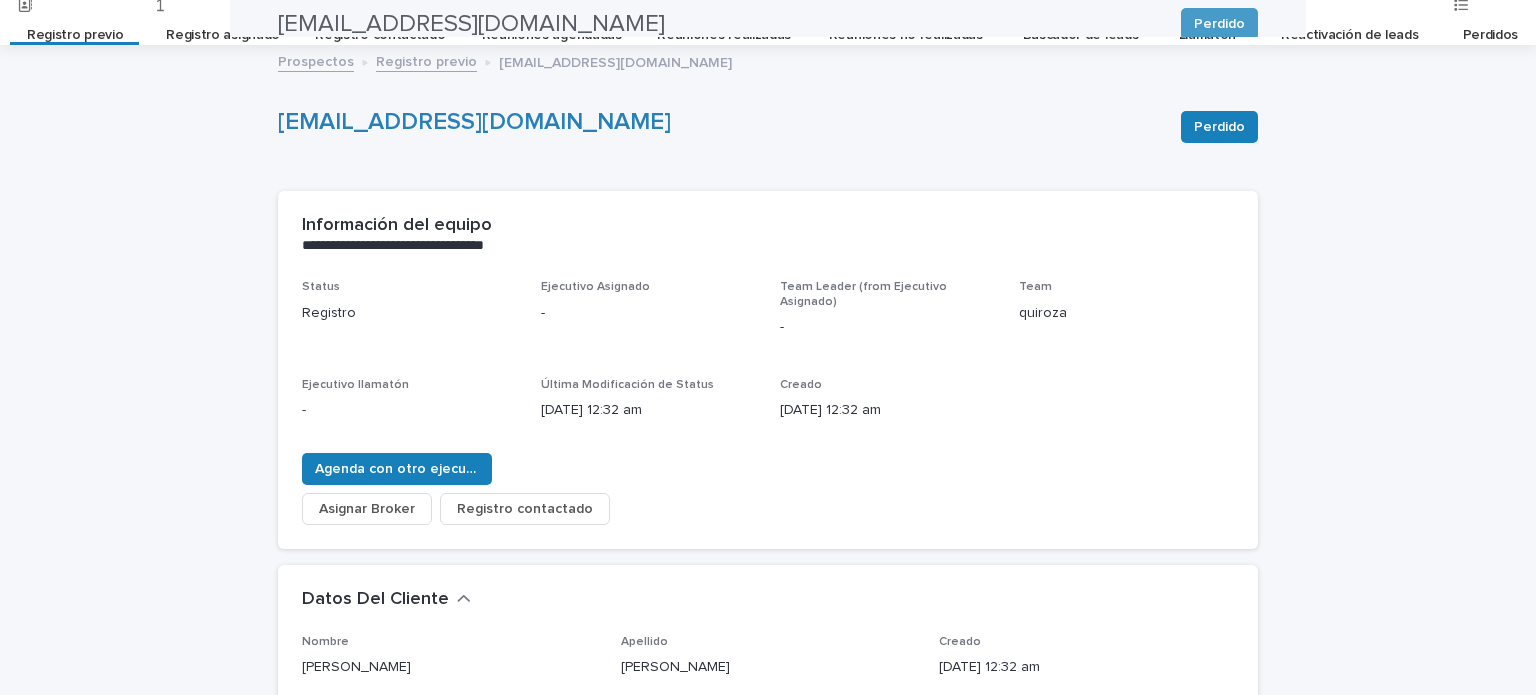 scroll, scrollTop: 64, scrollLeft: 0, axis: vertical 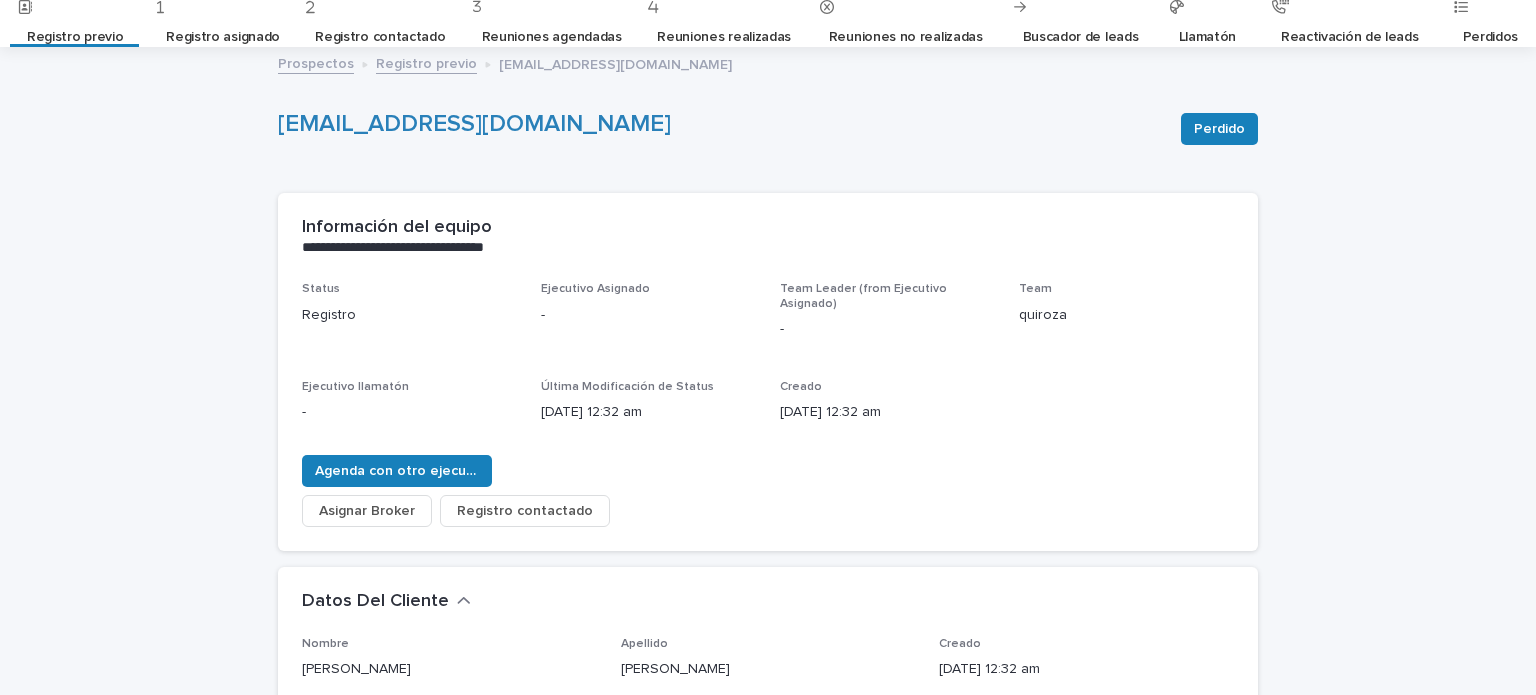 click on "Asignar Broker" at bounding box center (367, 511) 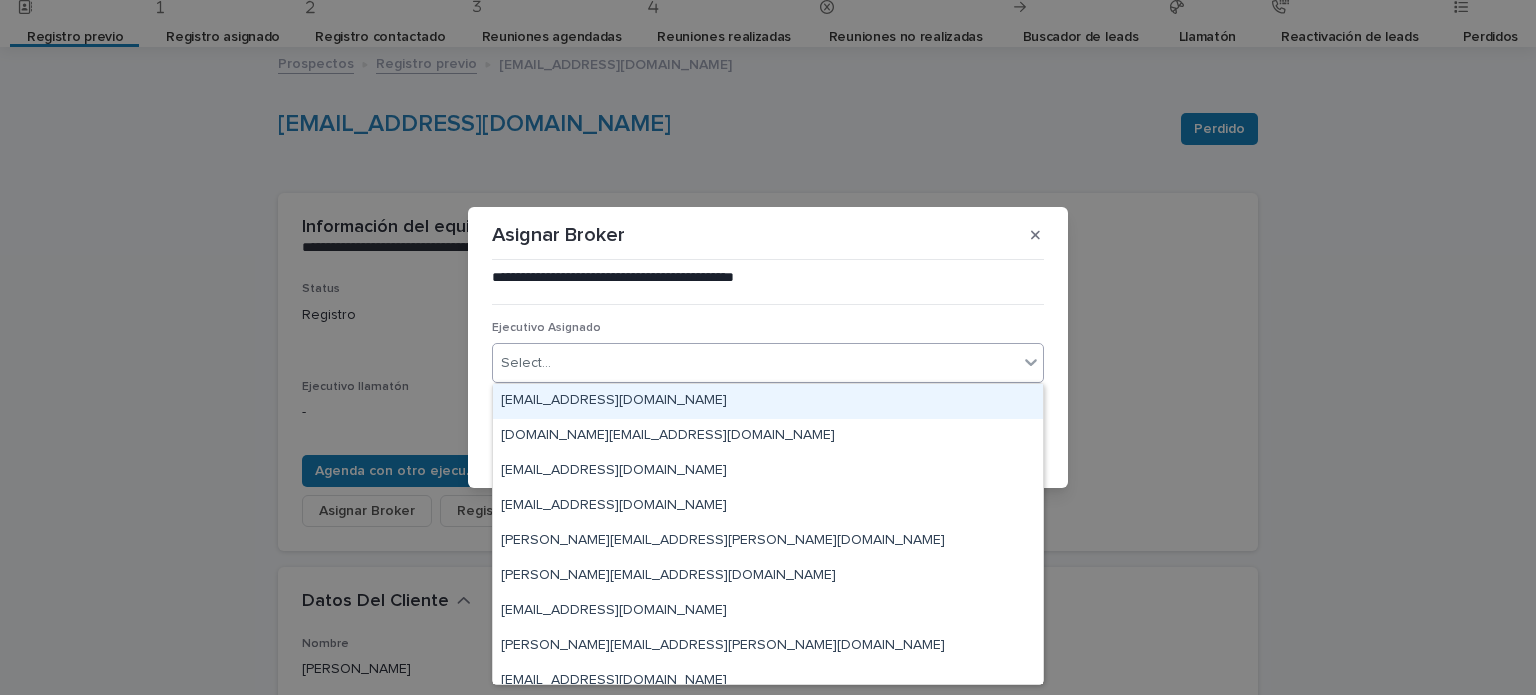 click on "Select..." at bounding box center [755, 363] 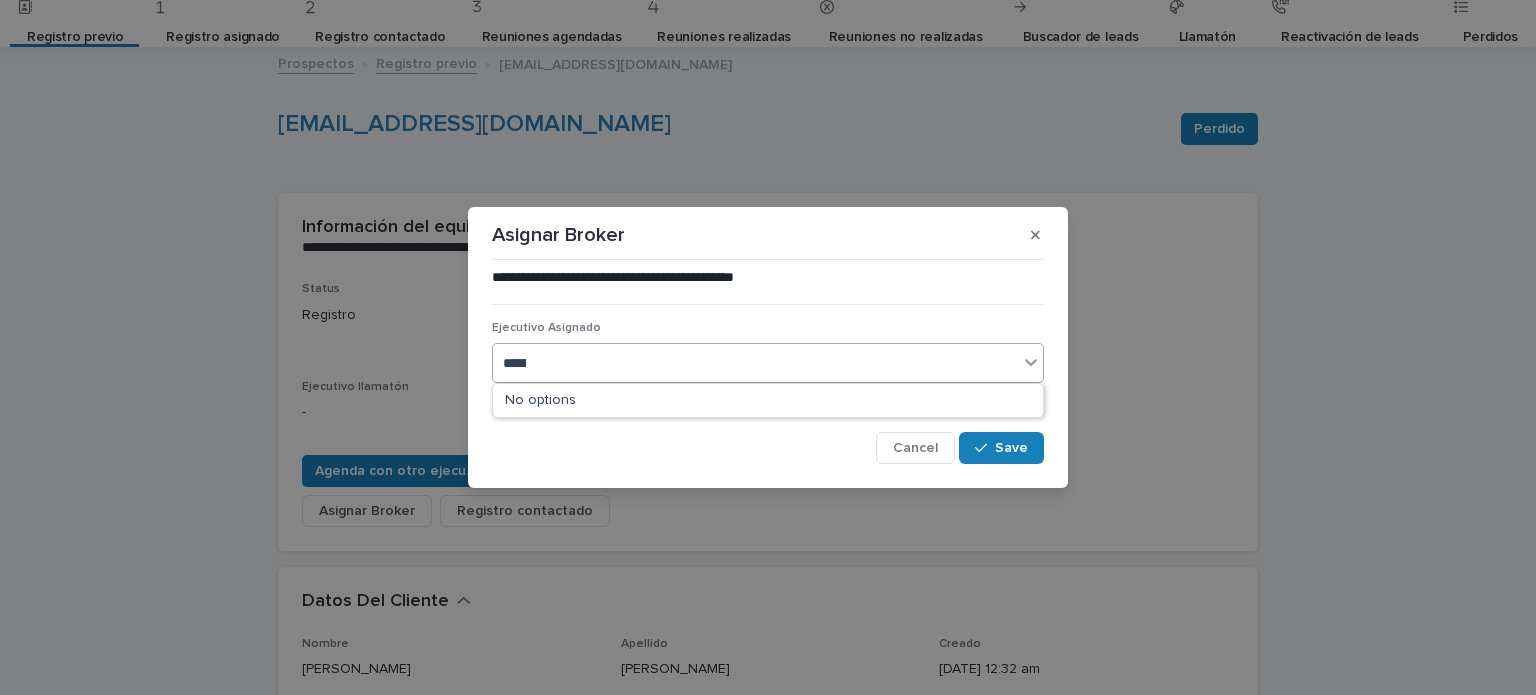 type on "*******" 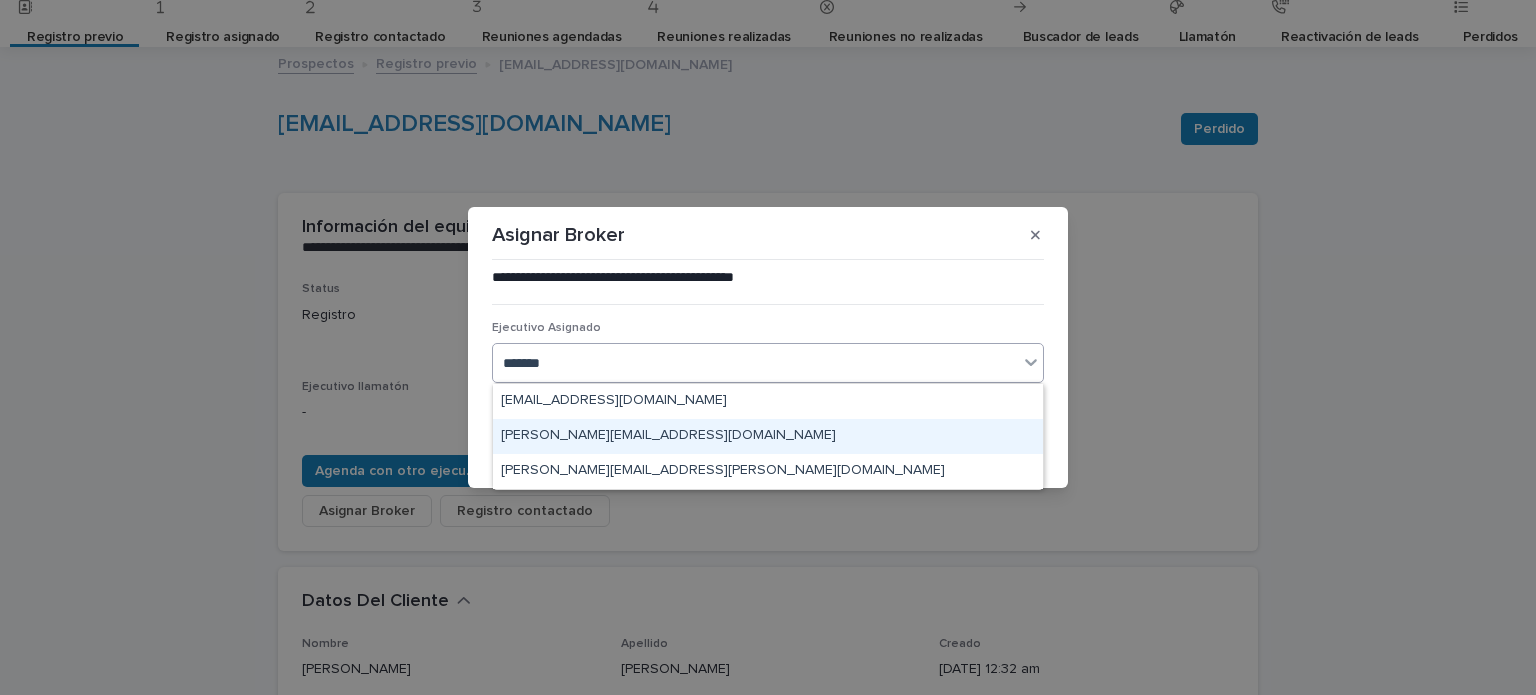 click on "[PERSON_NAME][EMAIL_ADDRESS][DOMAIN_NAME]" at bounding box center [768, 436] 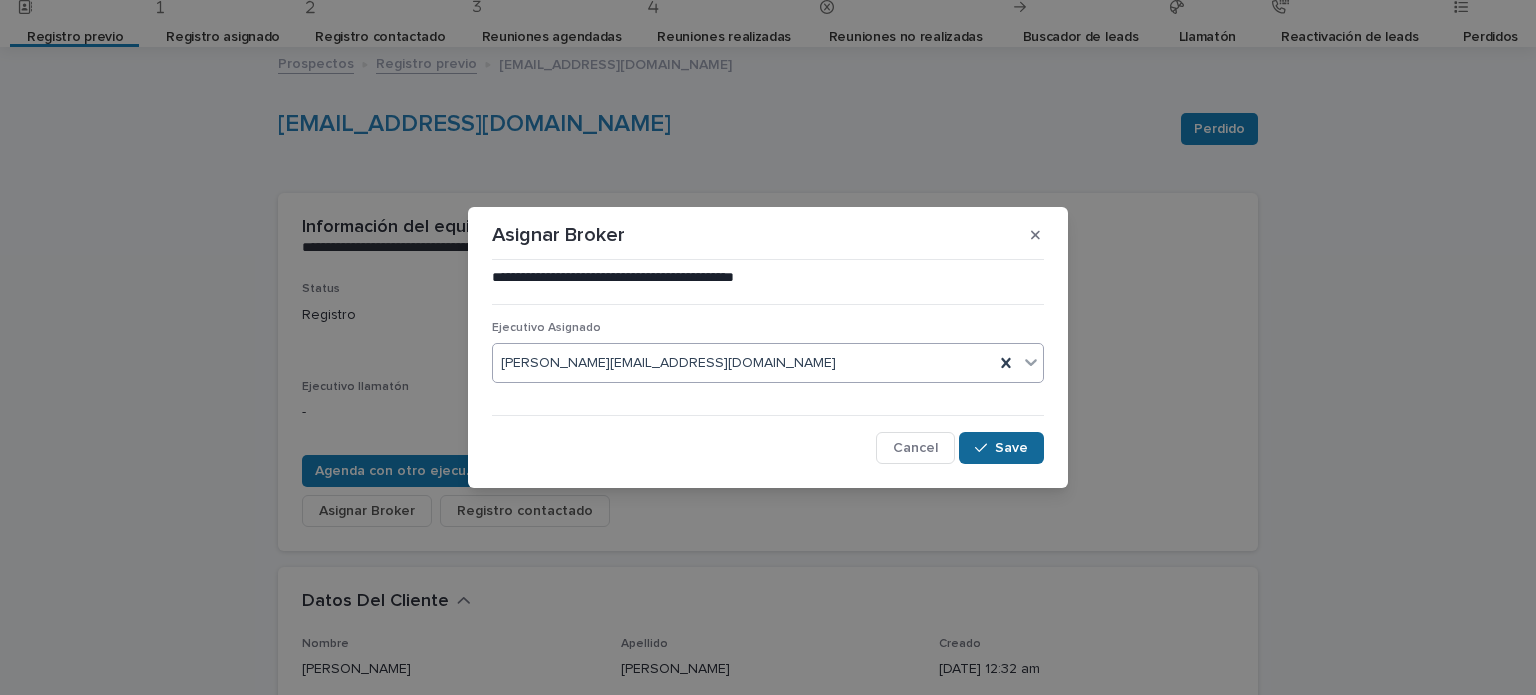 click on "Save" at bounding box center (1011, 448) 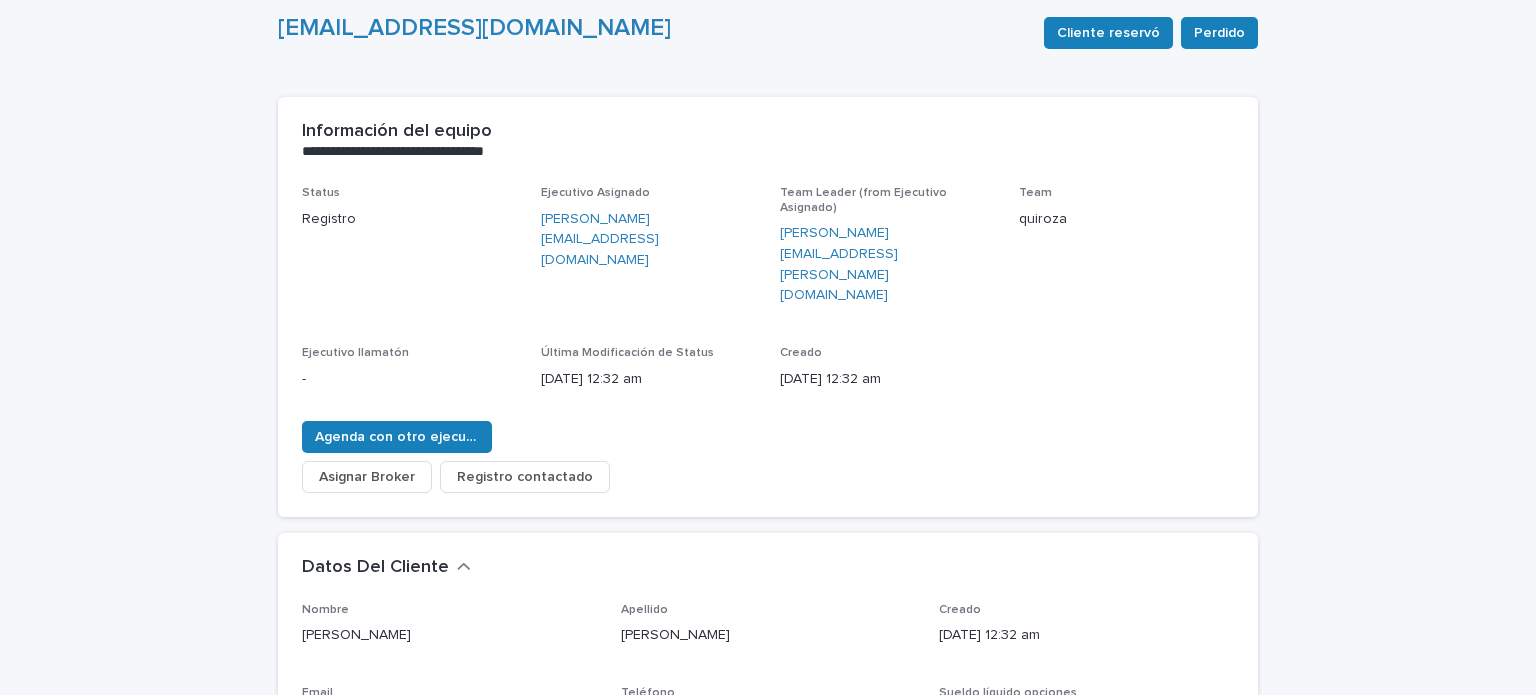 scroll, scrollTop: 197, scrollLeft: 0, axis: vertical 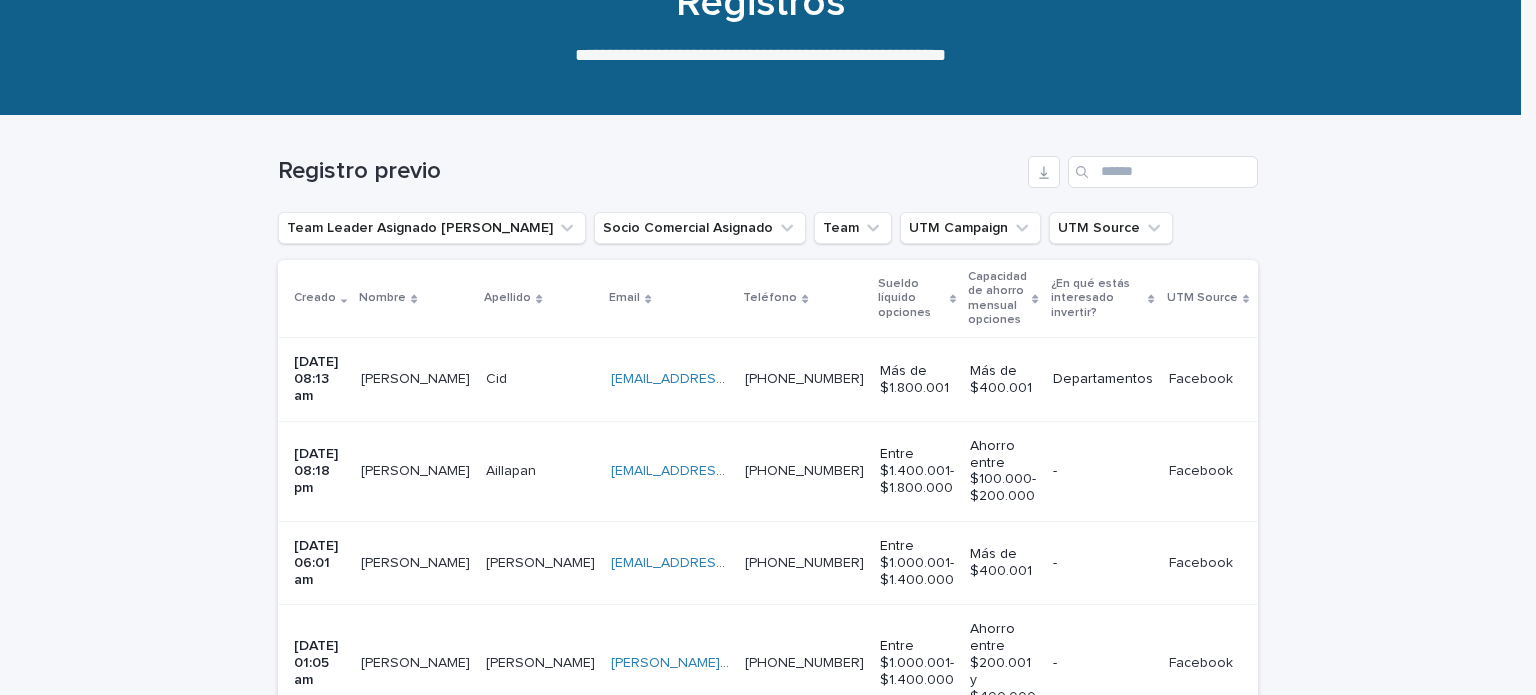 click on "[PERSON_NAME]" at bounding box center (415, 562) 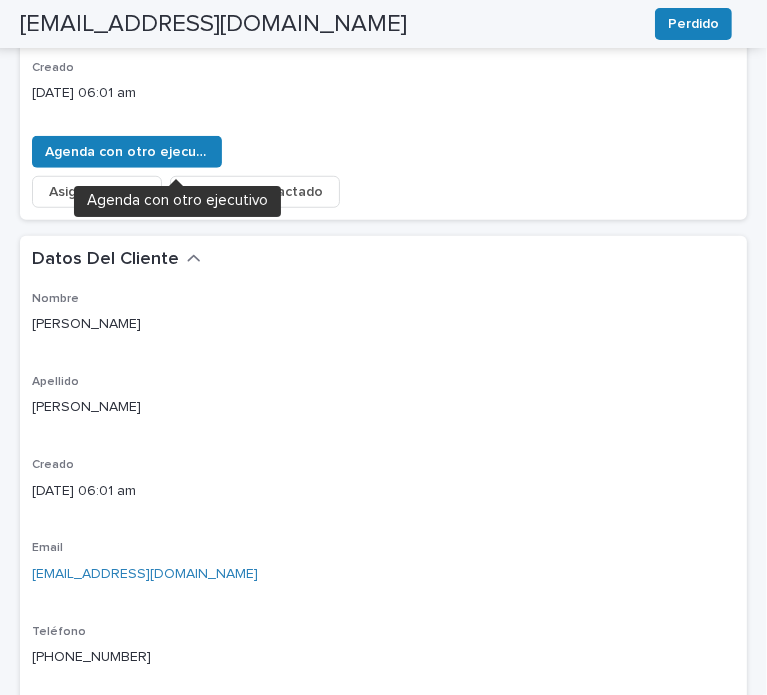 scroll, scrollTop: 876, scrollLeft: 0, axis: vertical 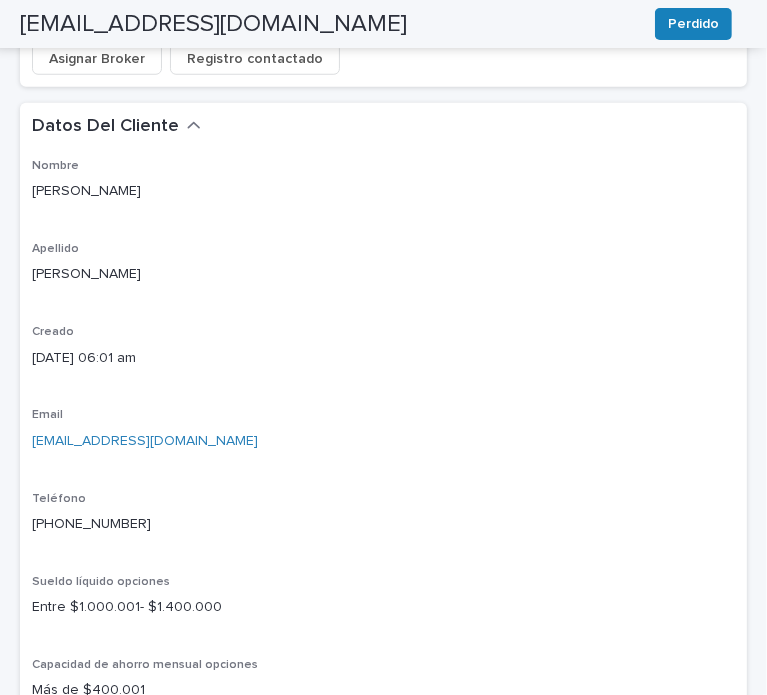 click on "[PERSON_NAME]" at bounding box center [383, 274] 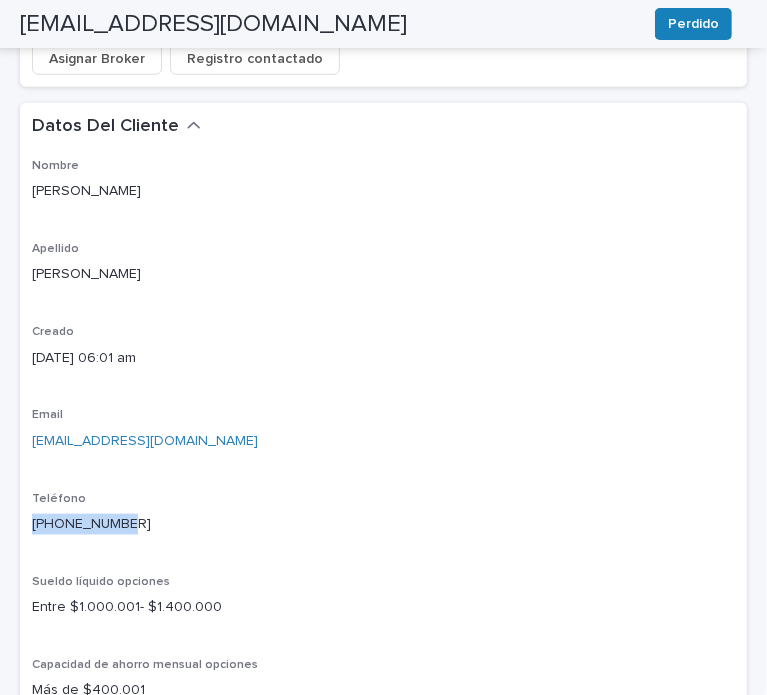 drag, startPoint x: 128, startPoint y: 523, endPoint x: 12, endPoint y: 529, distance: 116.15507 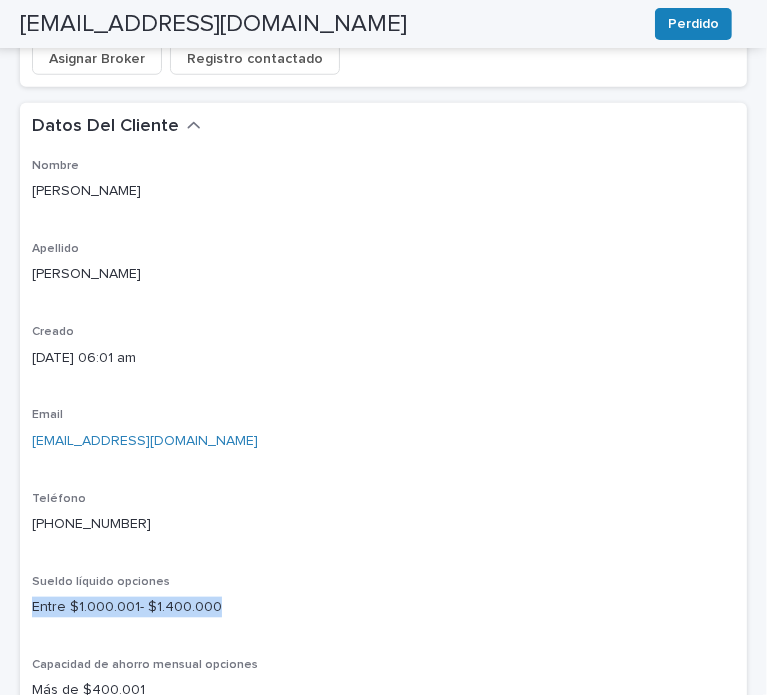 drag, startPoint x: 216, startPoint y: 598, endPoint x: 27, endPoint y: 607, distance: 189.21416 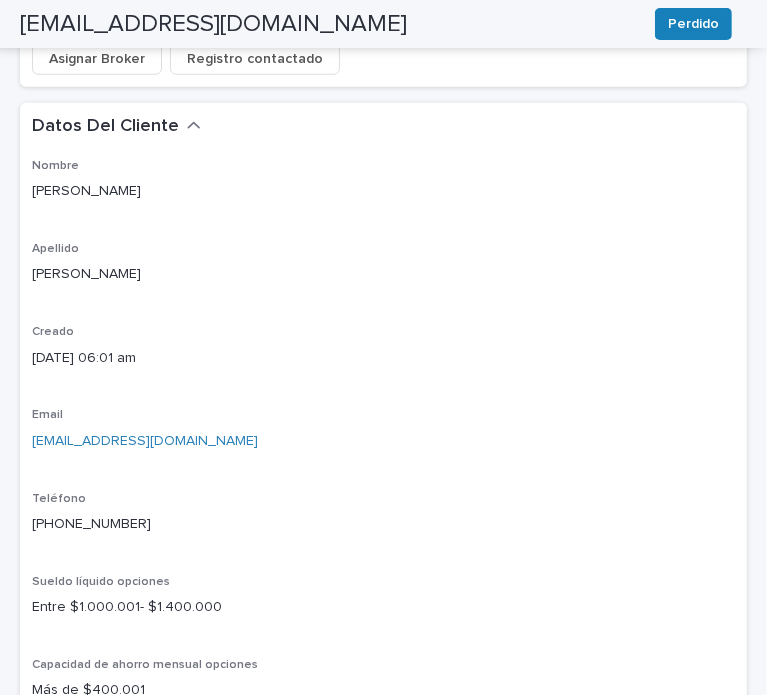 click on "Apellido" at bounding box center (383, 249) 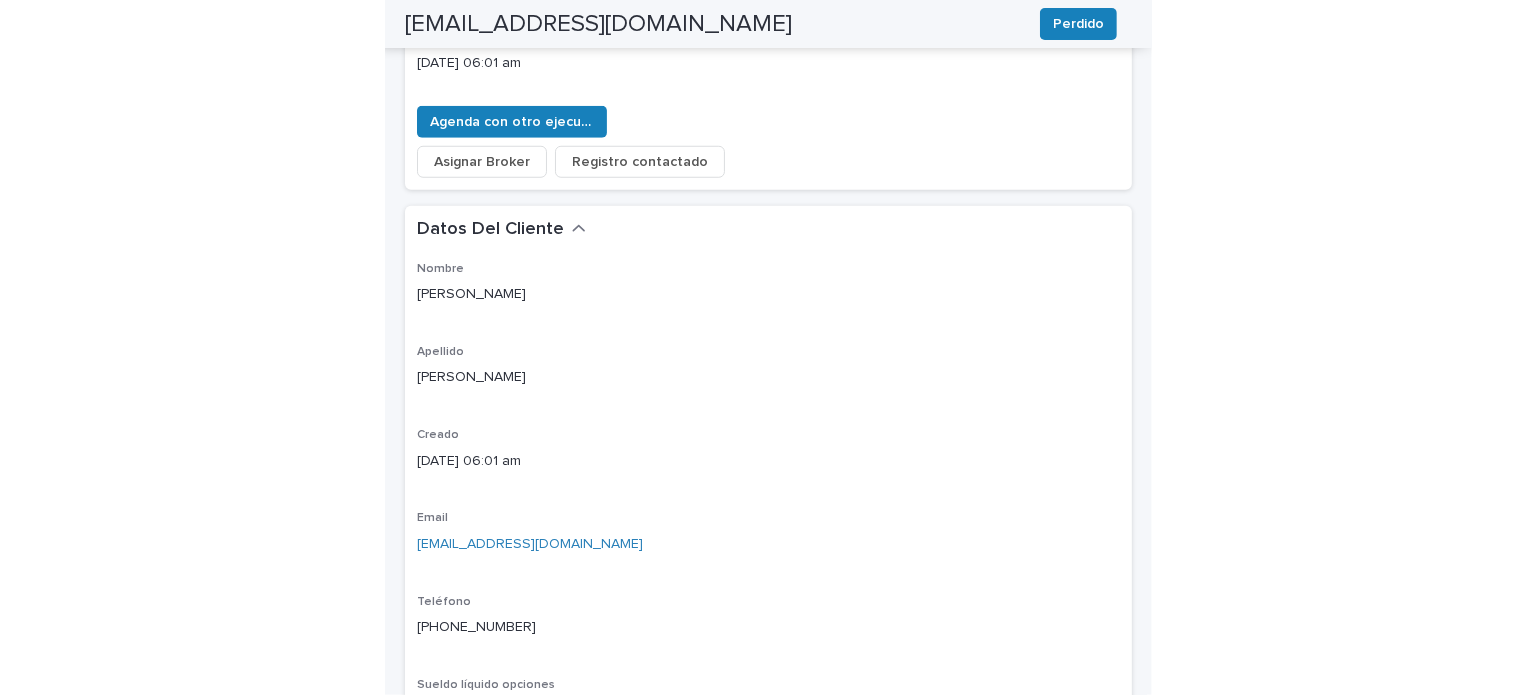scroll, scrollTop: 743, scrollLeft: 0, axis: vertical 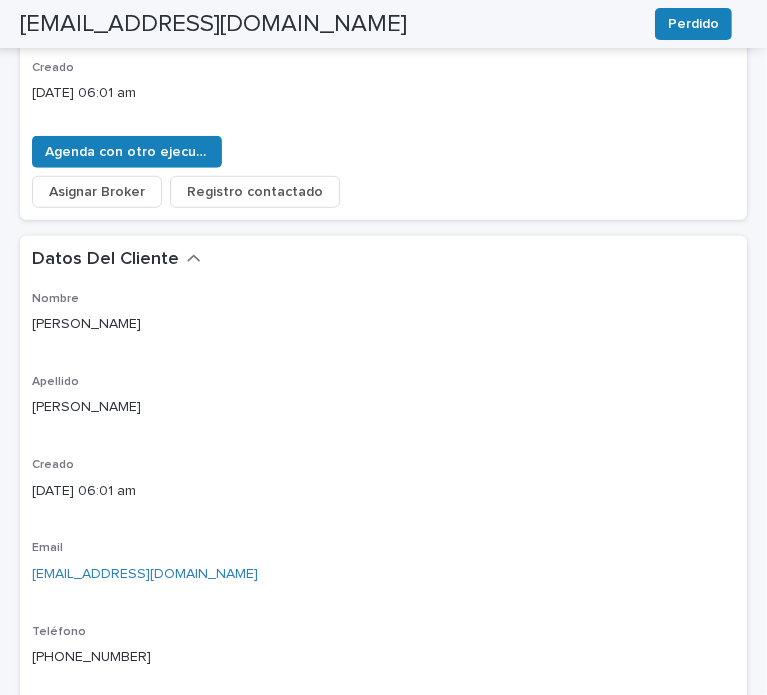 click on "Asignar Broker" at bounding box center (97, 192) 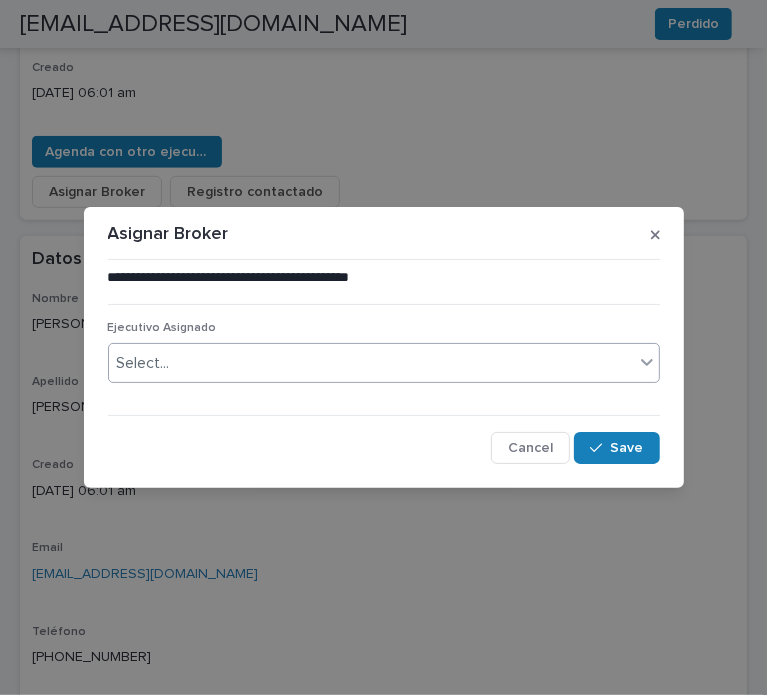 click on "Select..." at bounding box center [371, 363] 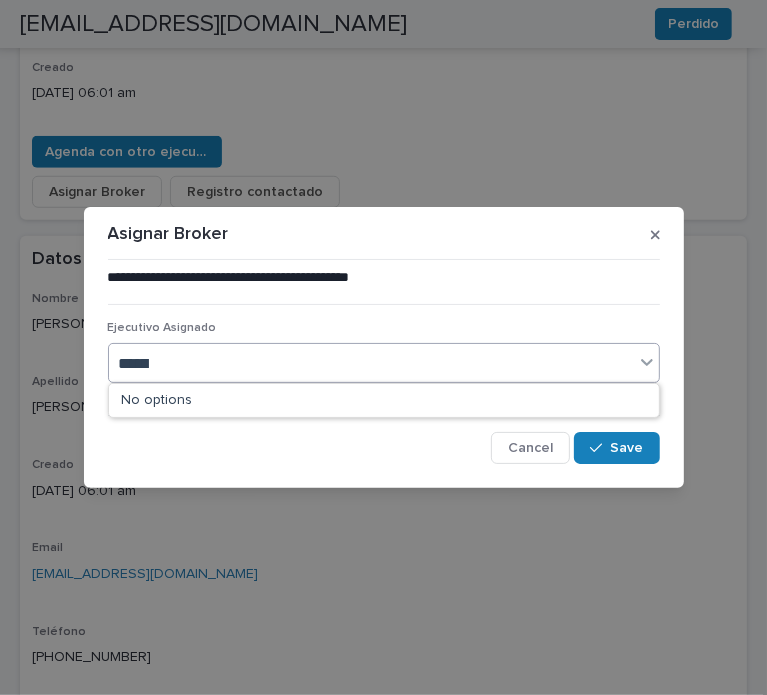 type on "*******" 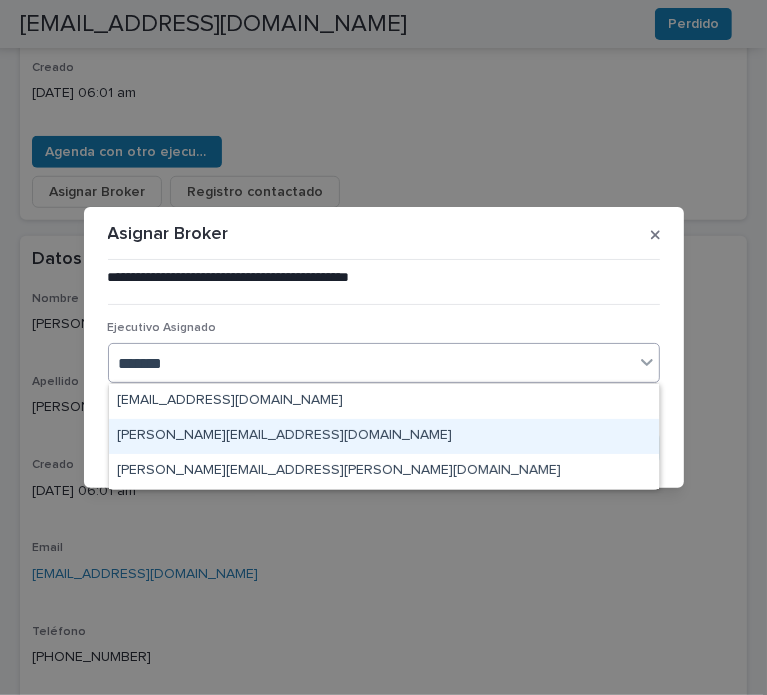 click on "[PERSON_NAME][EMAIL_ADDRESS][DOMAIN_NAME]" at bounding box center [384, 436] 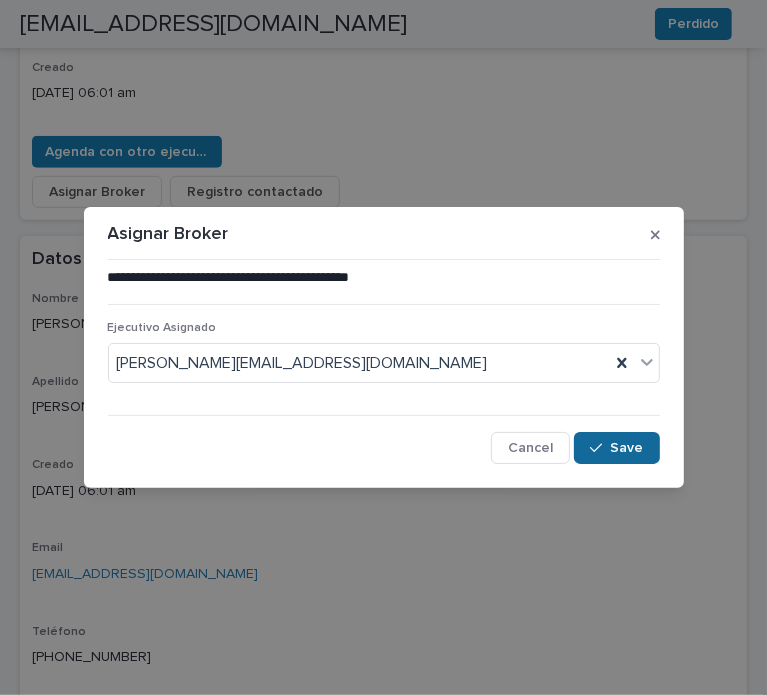 click on "Save" at bounding box center [616, 448] 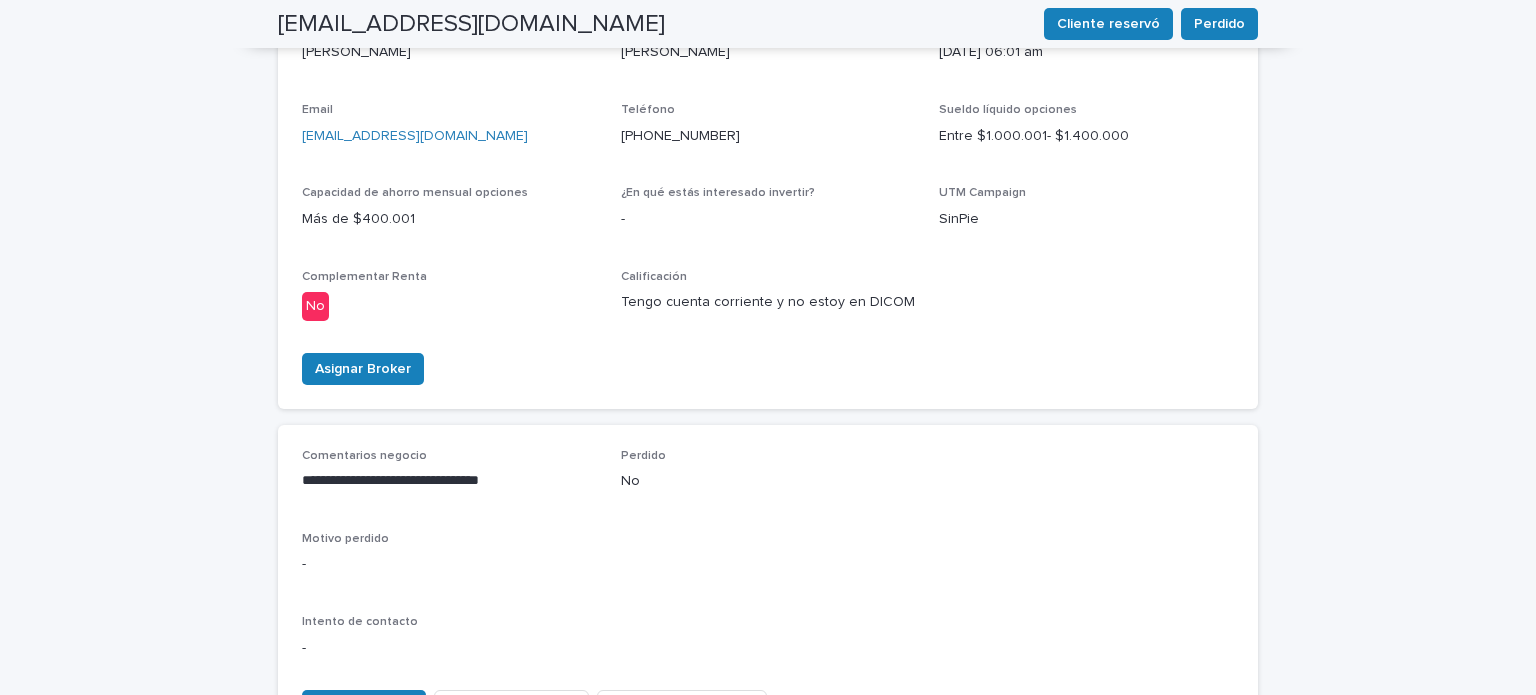 scroll, scrollTop: 212, scrollLeft: 0, axis: vertical 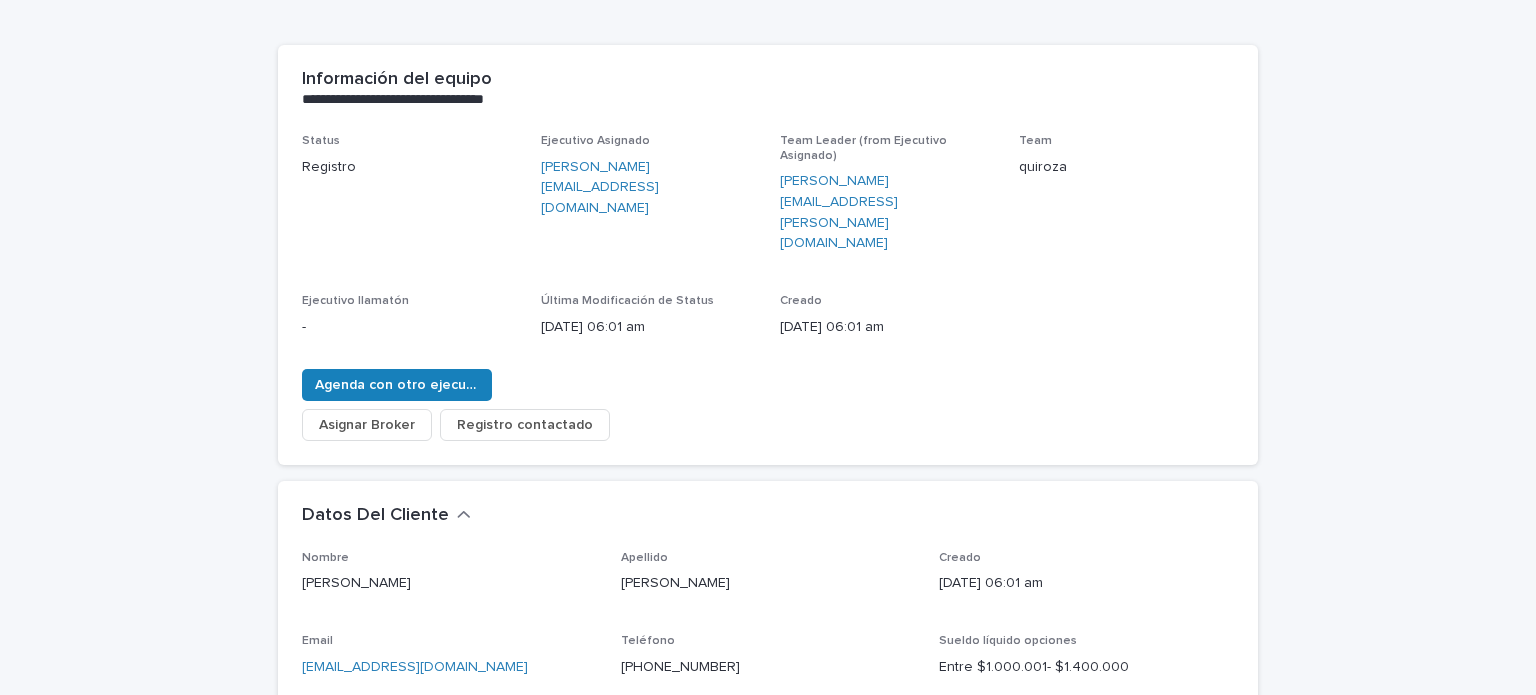 drag, startPoint x: 120, startPoint y: 279, endPoint x: 124, endPoint y: 257, distance: 22.36068 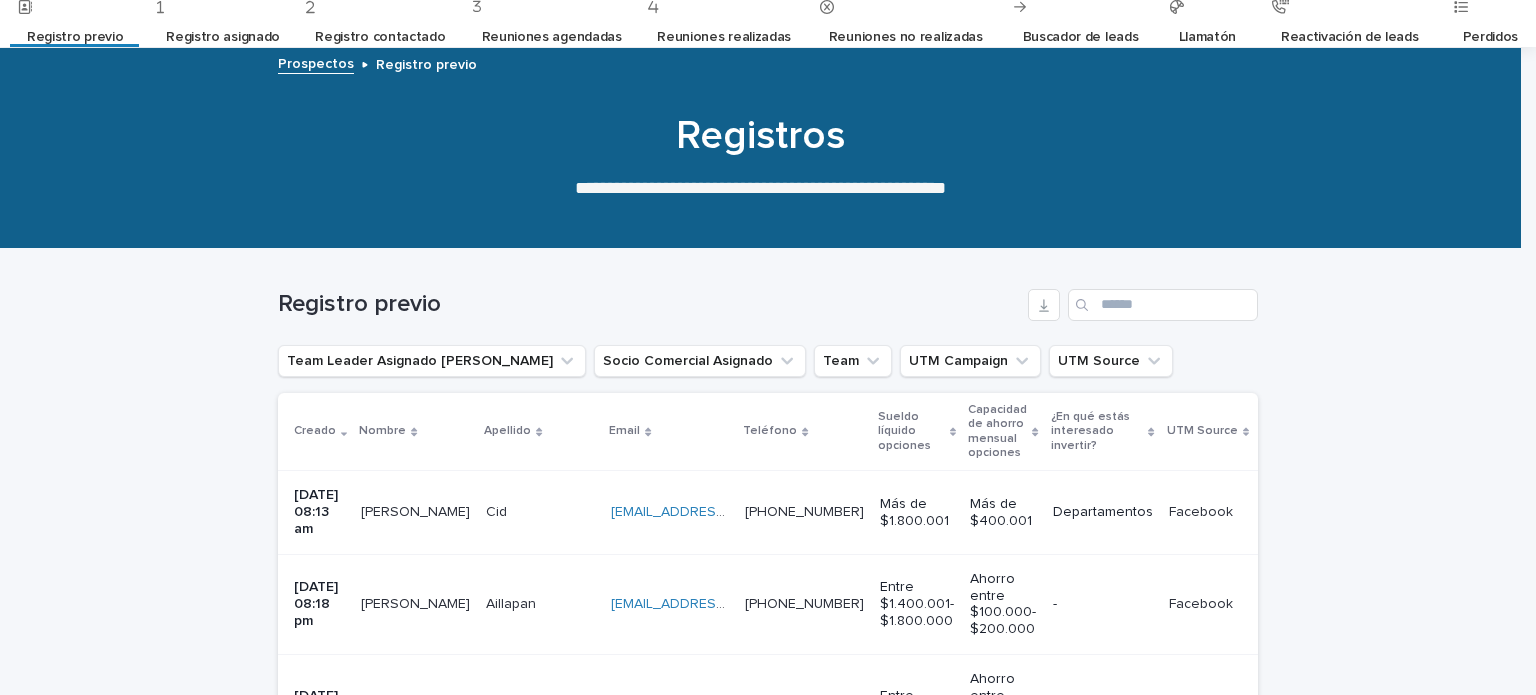 scroll, scrollTop: 331, scrollLeft: 0, axis: vertical 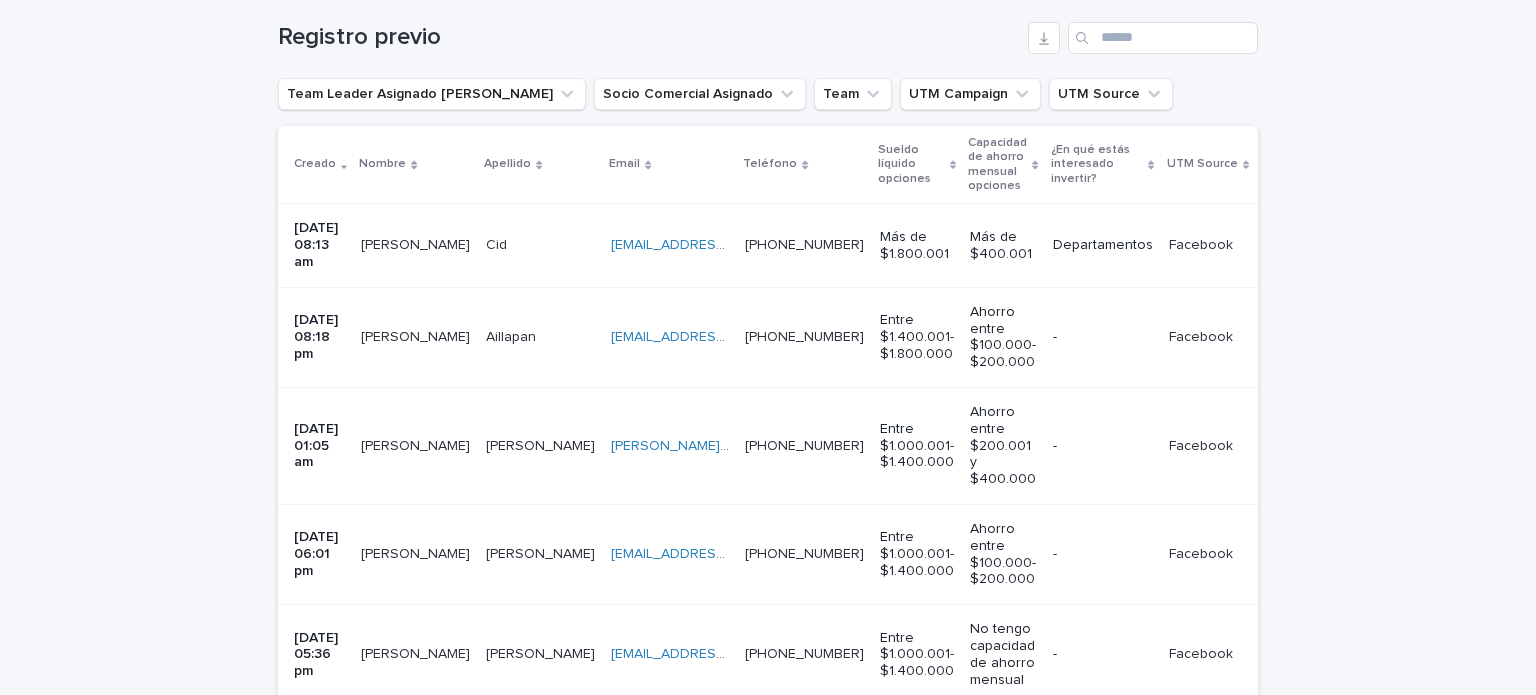 click on "[PERSON_NAME]" at bounding box center [415, 337] 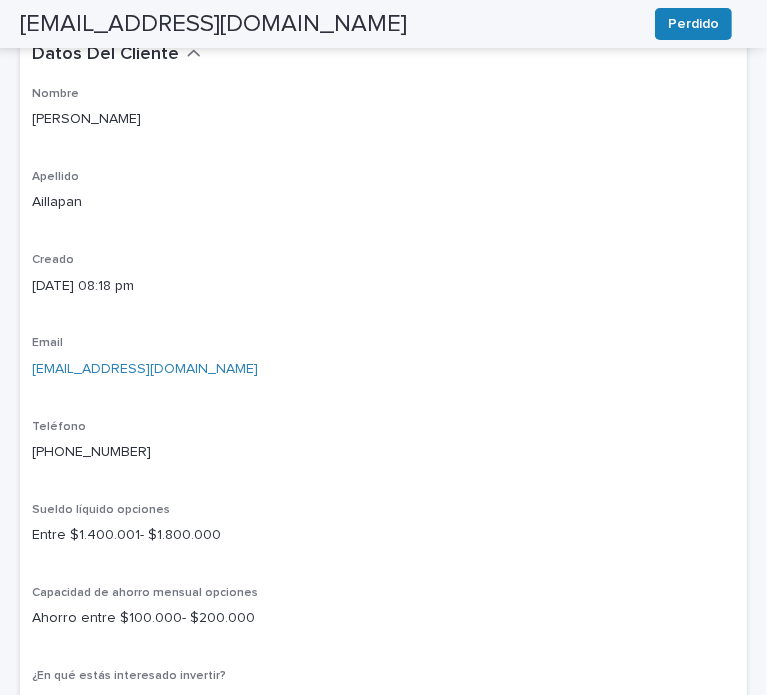 scroll, scrollTop: 1084, scrollLeft: 0, axis: vertical 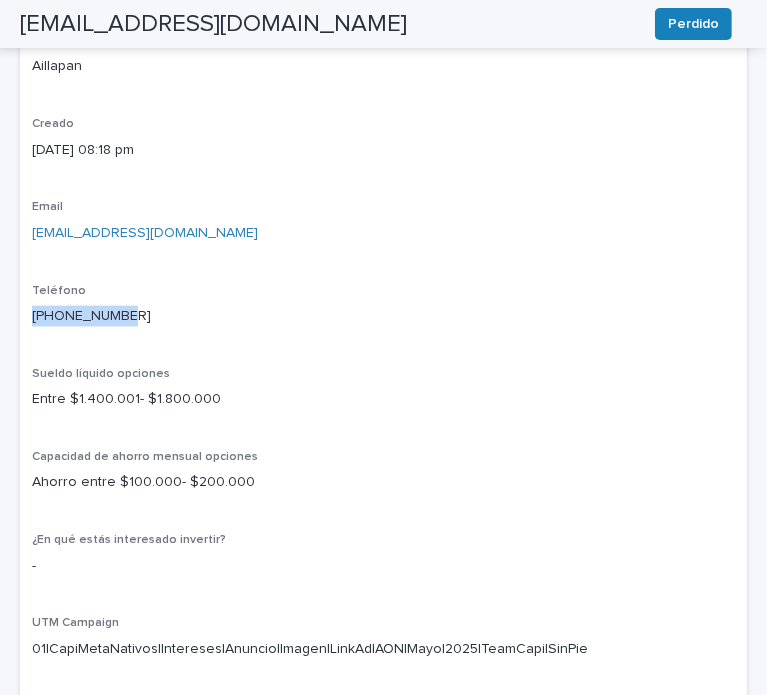 drag, startPoint x: 133, startPoint y: 314, endPoint x: 8, endPoint y: 320, distance: 125.14392 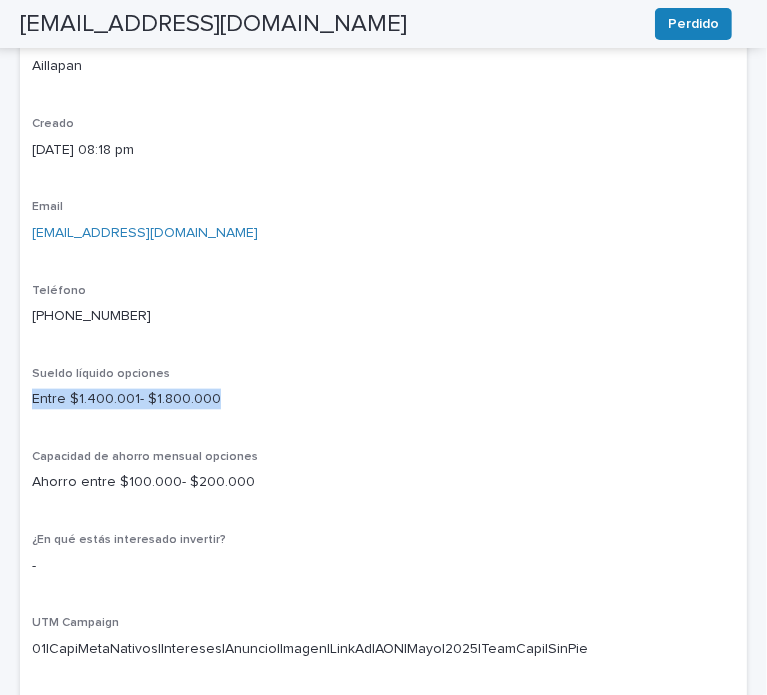 drag, startPoint x: 221, startPoint y: 397, endPoint x: 10, endPoint y: 403, distance: 211.0853 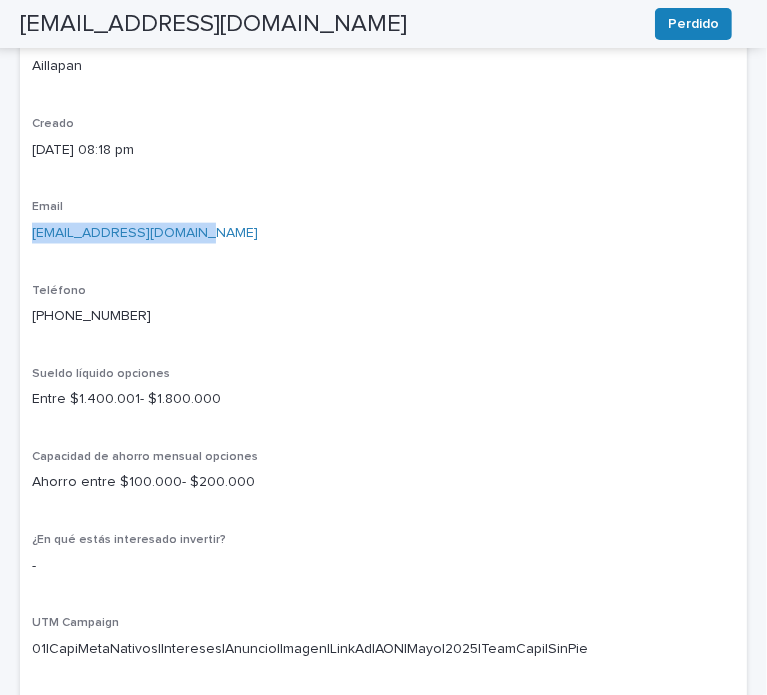 drag, startPoint x: 219, startPoint y: 231, endPoint x: 33, endPoint y: 234, distance: 186.02419 